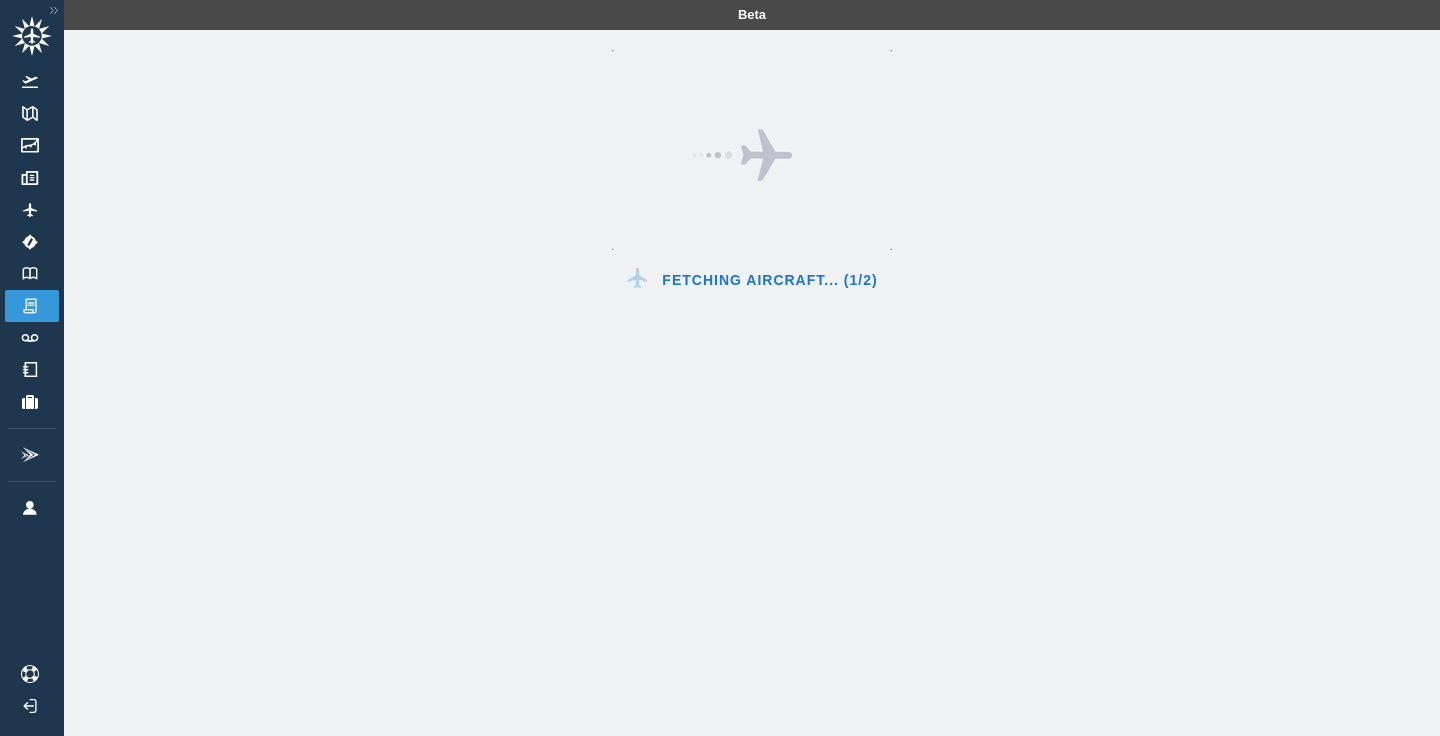 scroll, scrollTop: 0, scrollLeft: 0, axis: both 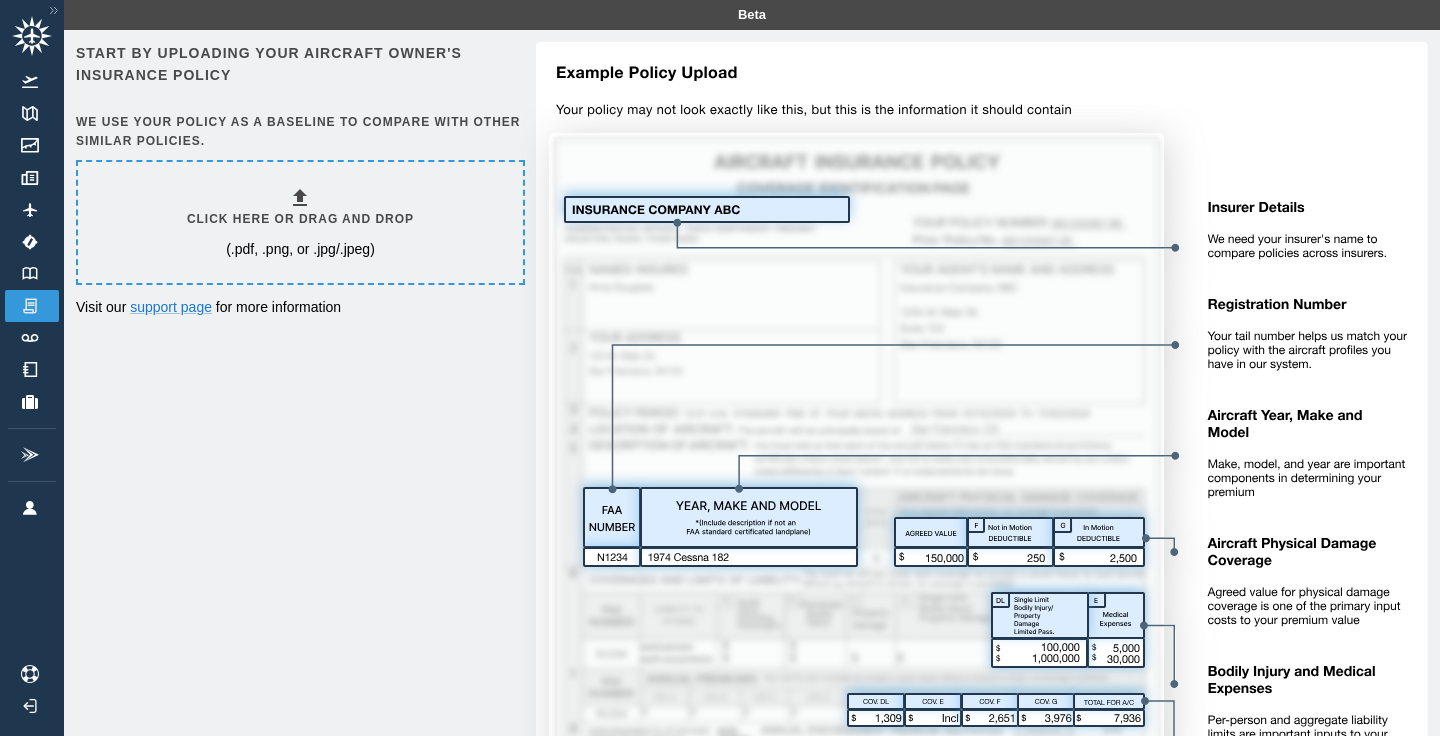 click on "Click here or drag and drop" at bounding box center [300, 219] 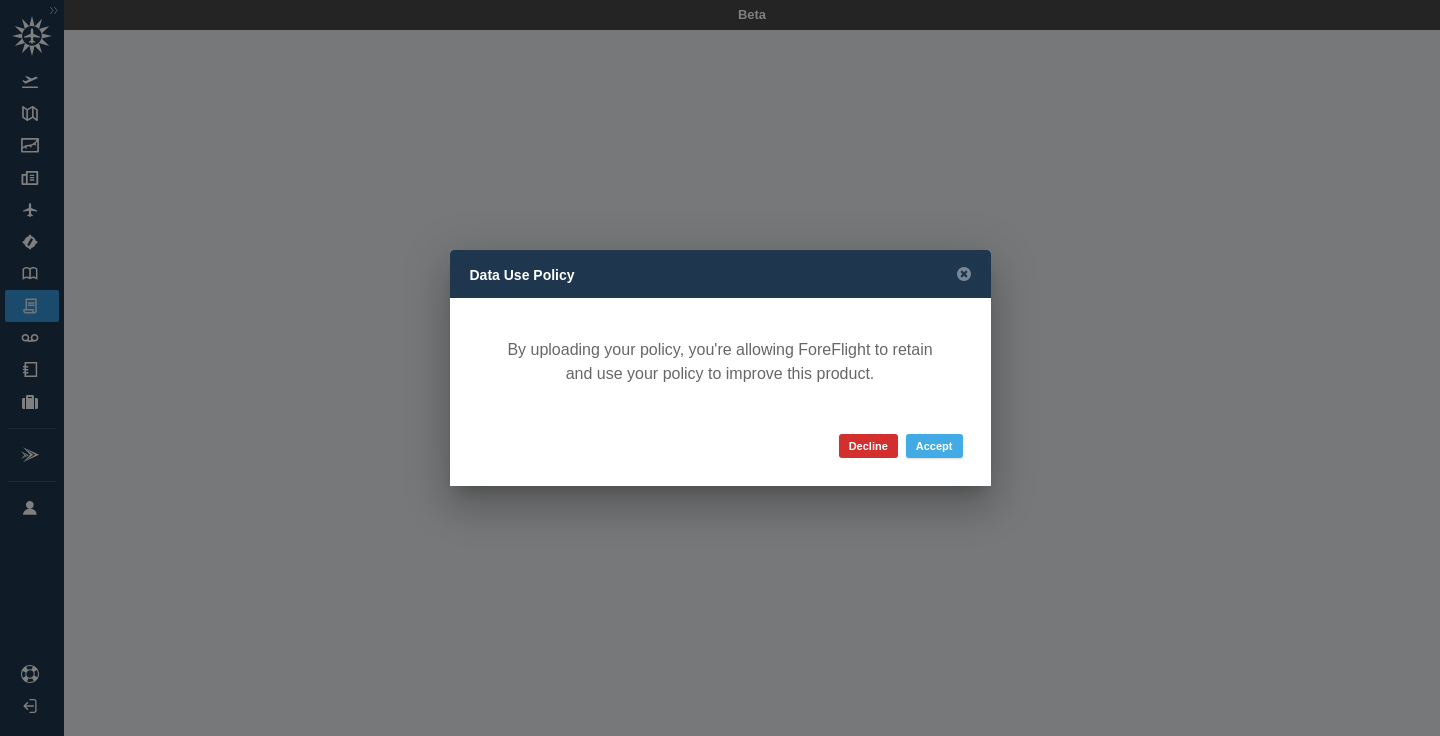 click on "Accept" at bounding box center (934, 446) 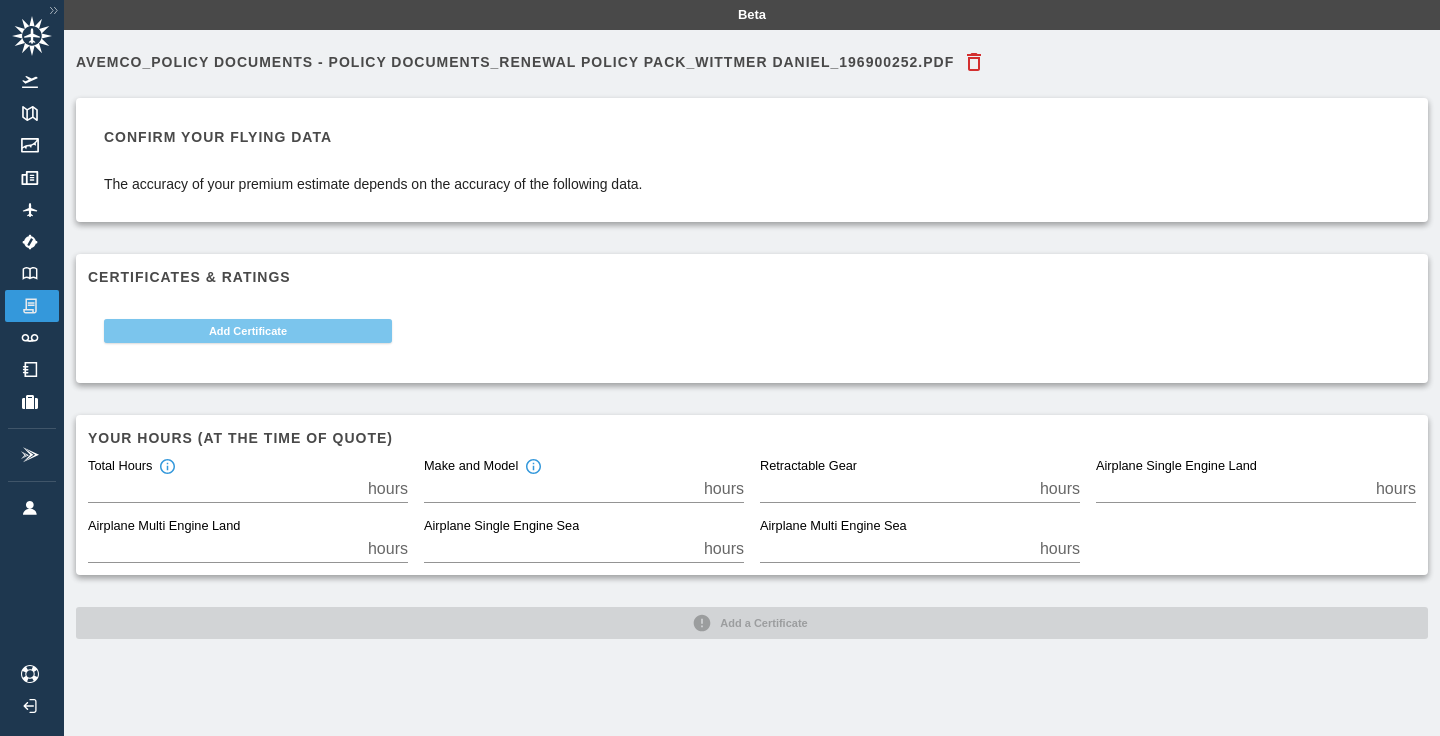 click on "Add Certificate" at bounding box center [248, 331] 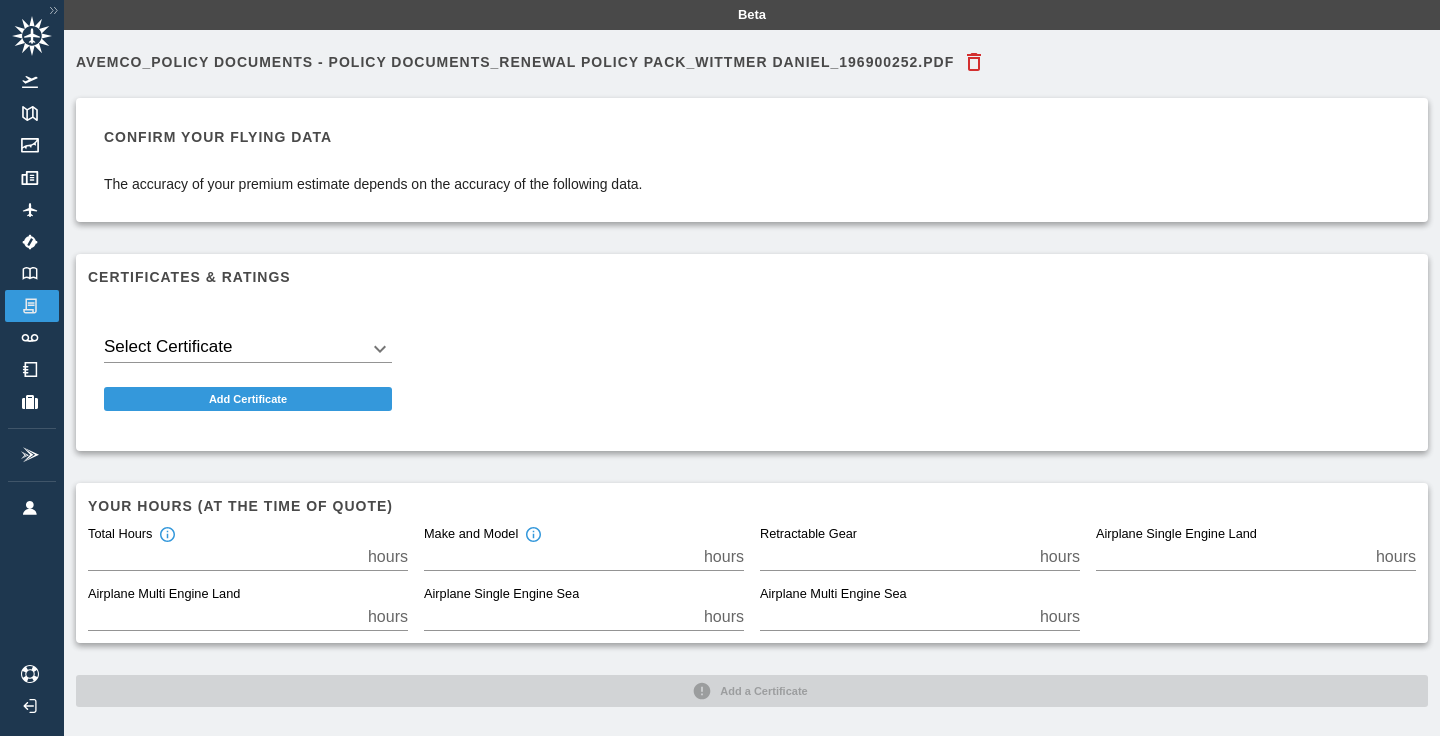 click on "Beta Avemco_Policy Documents - Policy Documents_Renewal Policy Pack_WITTMER  DANIEL_196900252.pdf Confirm your flying data The accuracy of your premium estimate depends on the accuracy of the following data. Certificates & Ratings Select Certificate ​ Add Certificate Your hours (at the time of quote) Total Hours * hours Make and Model * hours Retractable Gear * hours Airplane Single Engine Land * hours Airplane Multi Engine Land * hours Airplane Single Engine Sea * hours Airplane Multi Engine Sea * hours Add a Certificate" at bounding box center [720, 368] 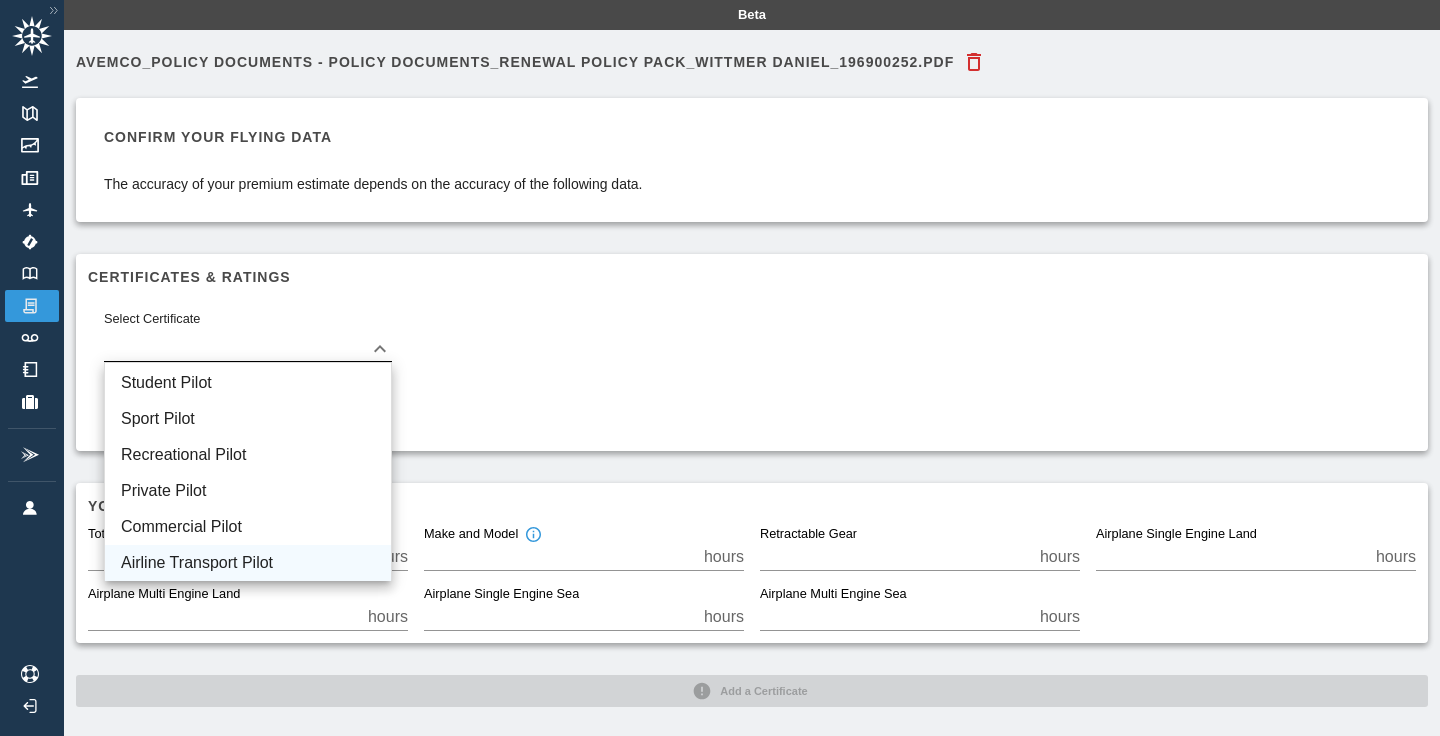 click on "Airline Transport Pilot" at bounding box center (248, 563) 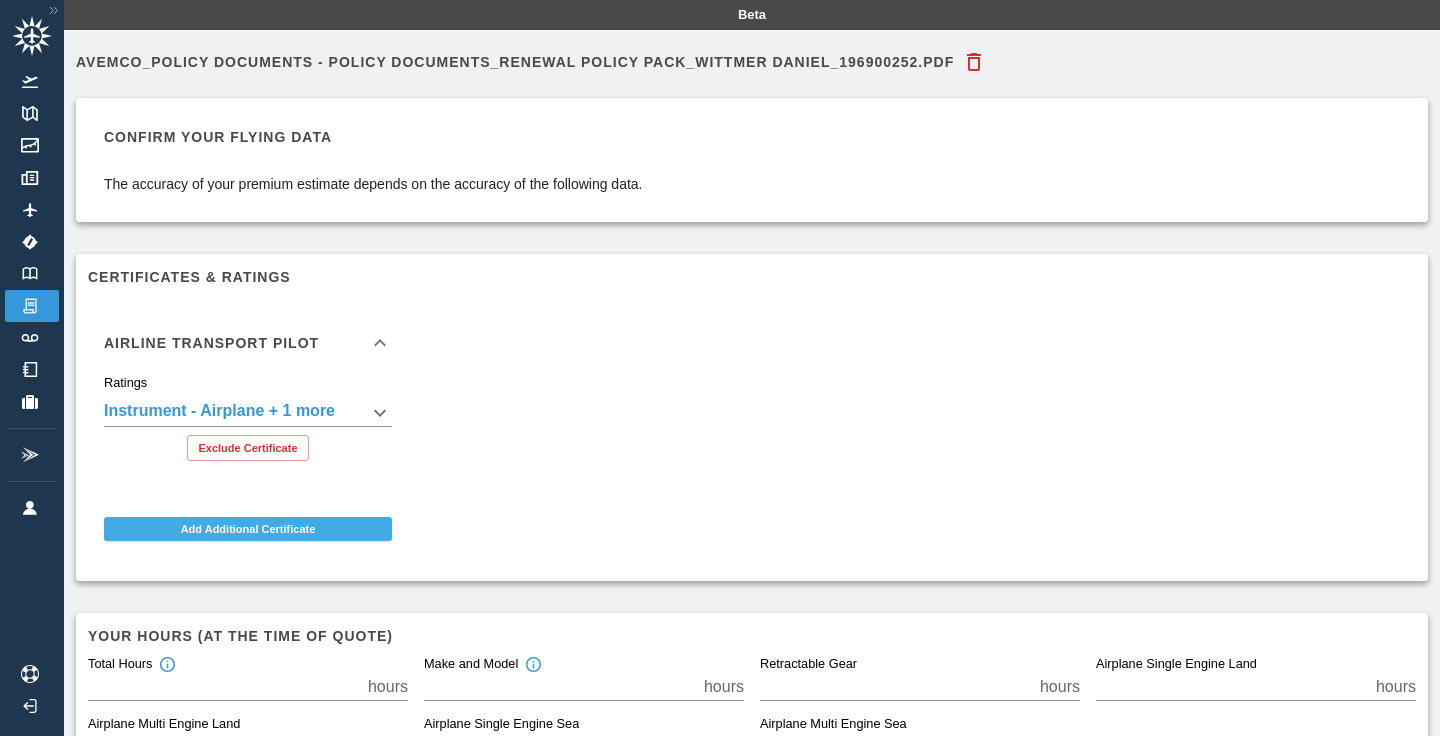 click on "Add Additional Certificate" at bounding box center (248, 529) 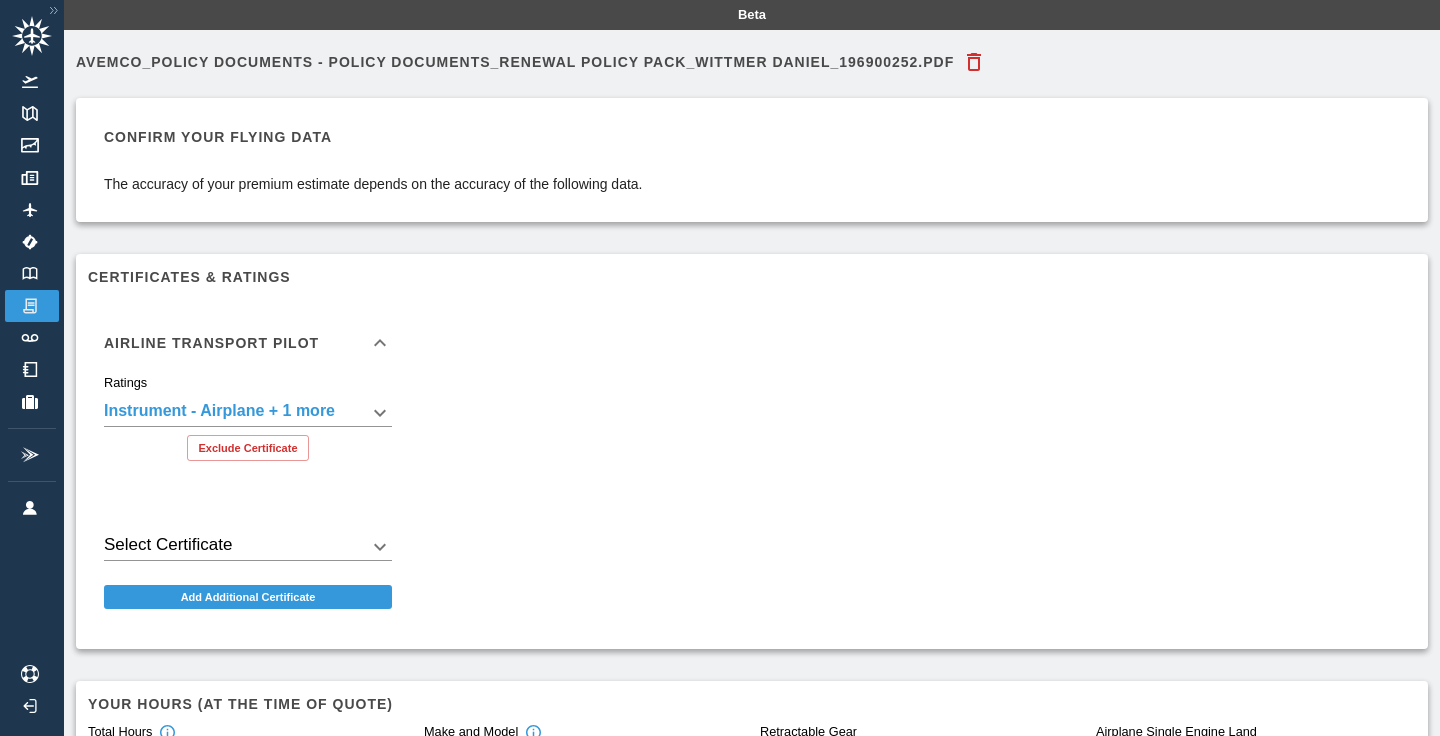click on "**********" at bounding box center (720, 368) 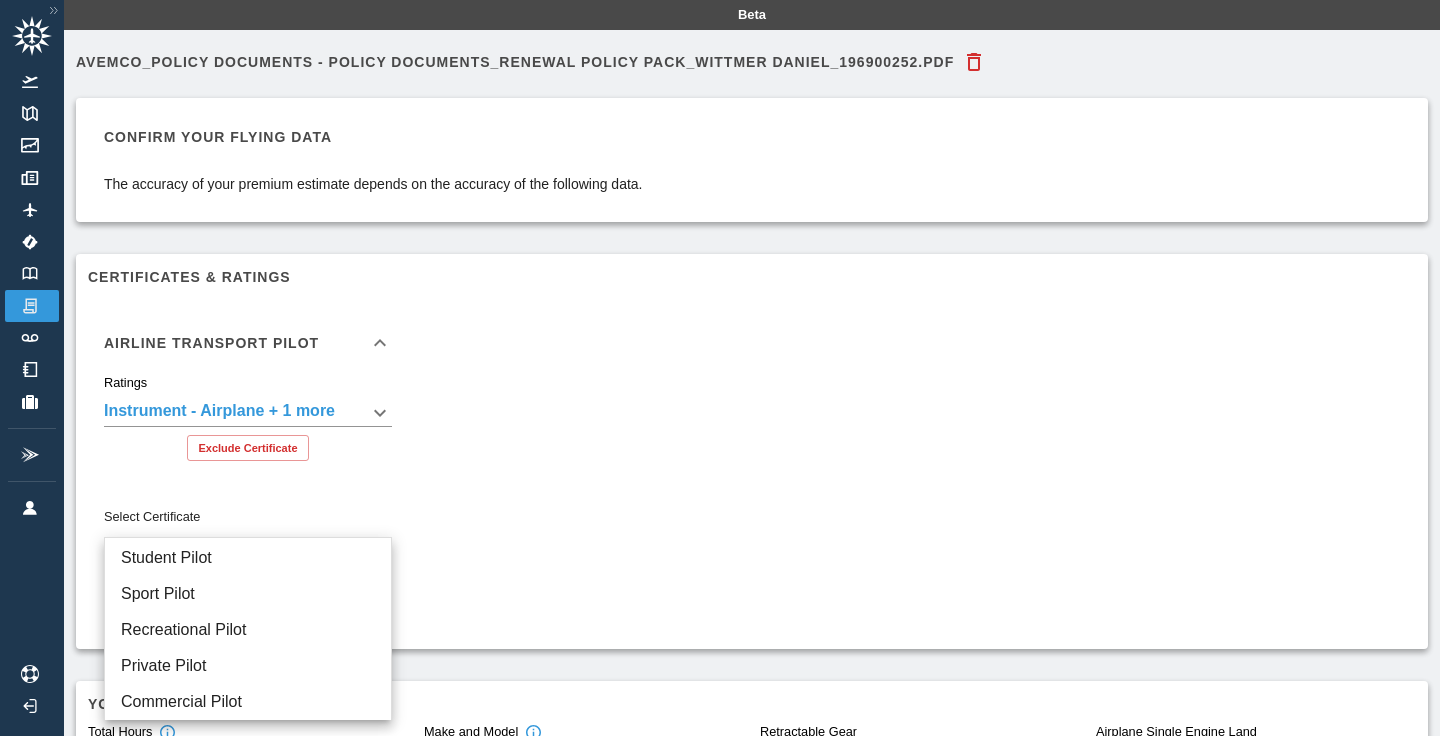 click at bounding box center [720, 368] 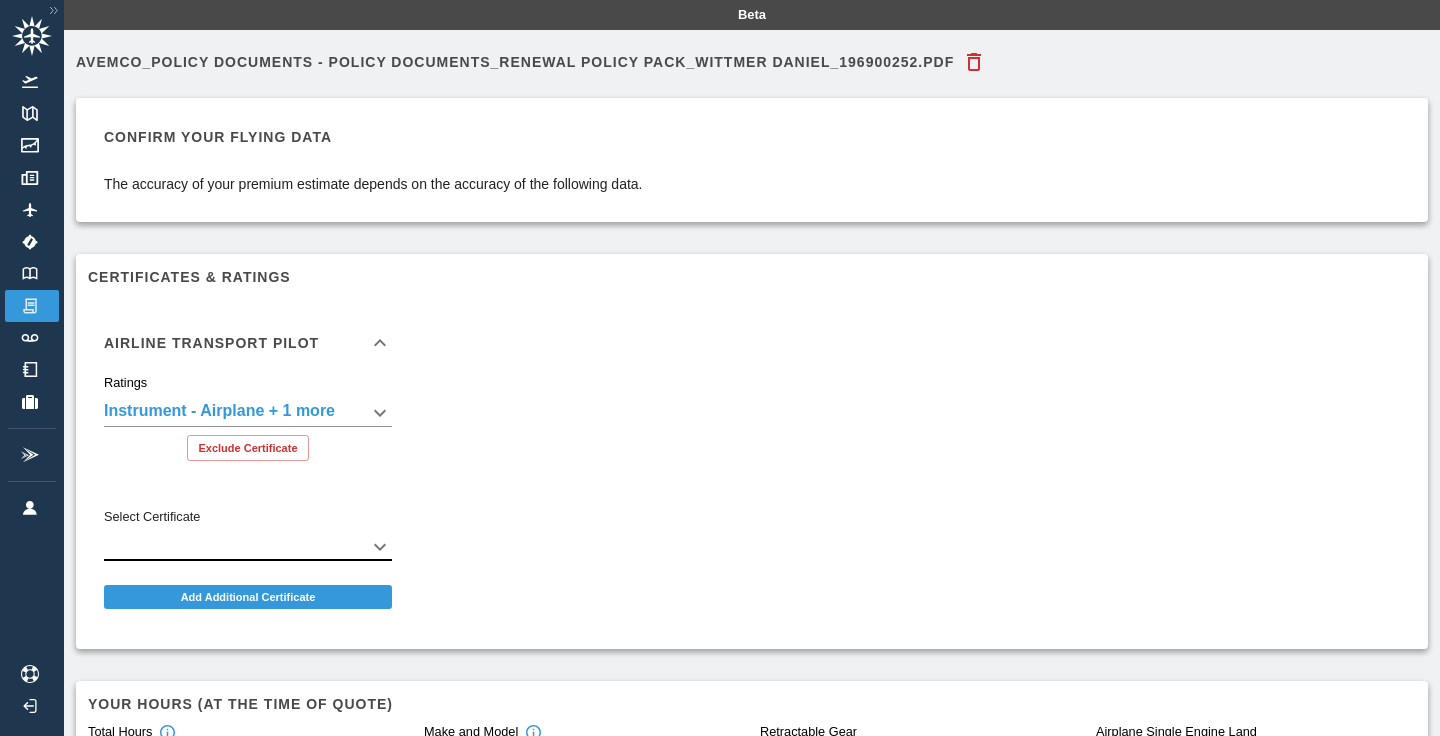 click on "**********" at bounding box center [720, 368] 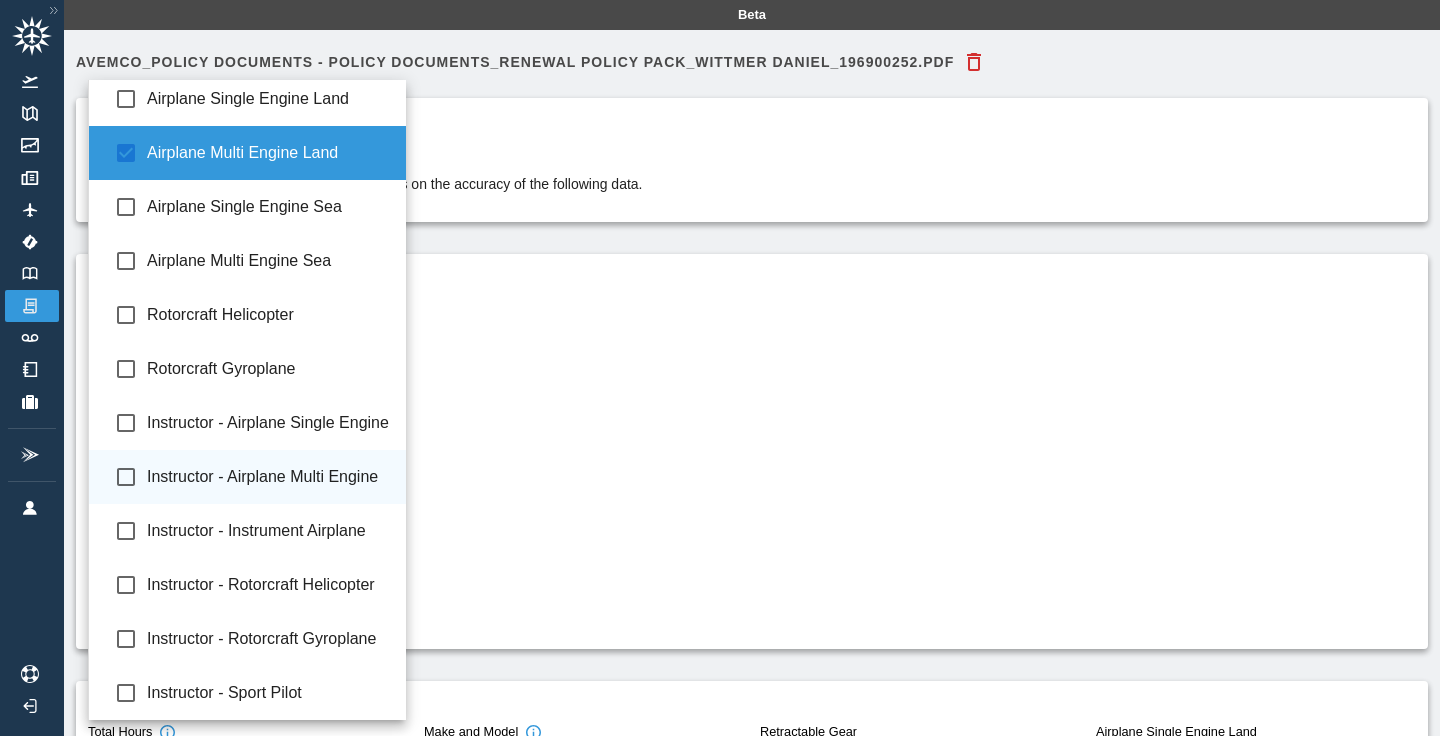 scroll, scrollTop: 119, scrollLeft: 0, axis: vertical 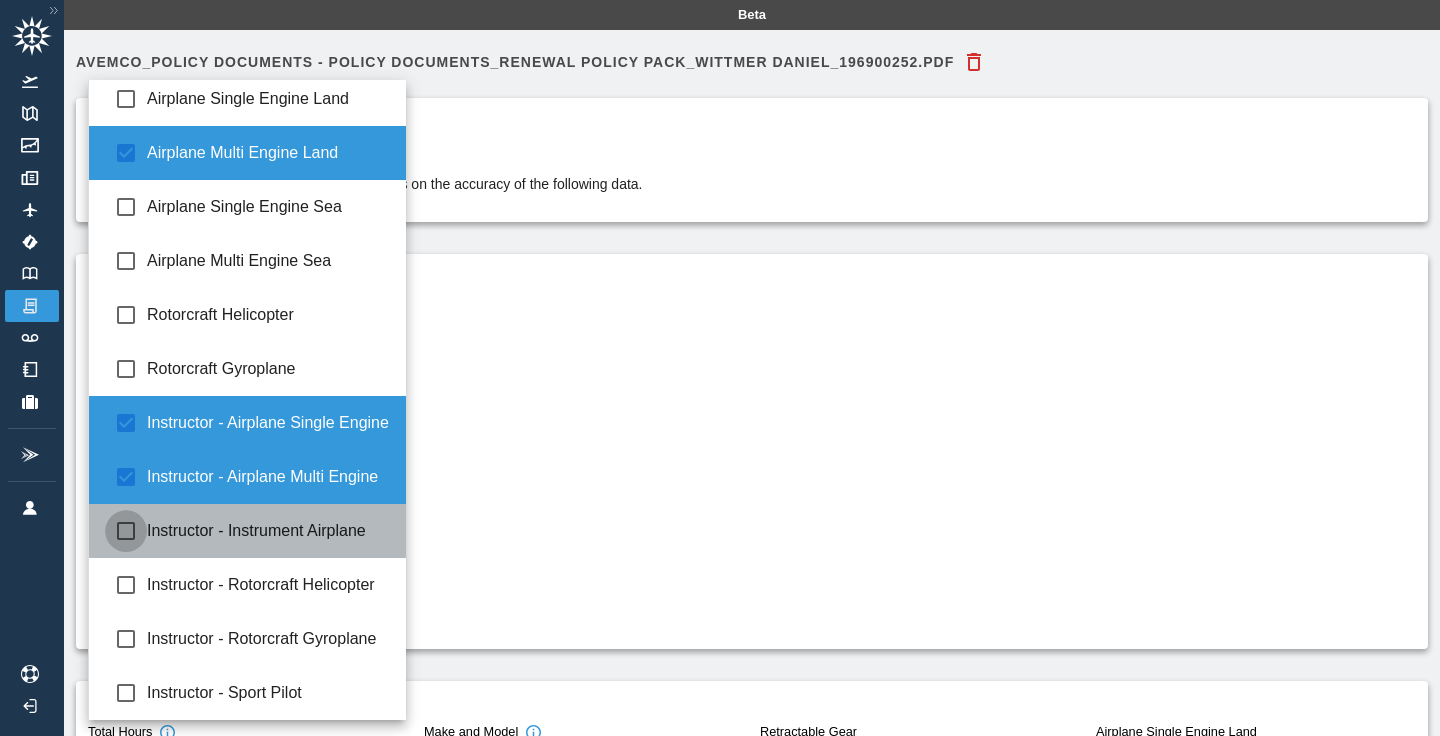 type on "**********" 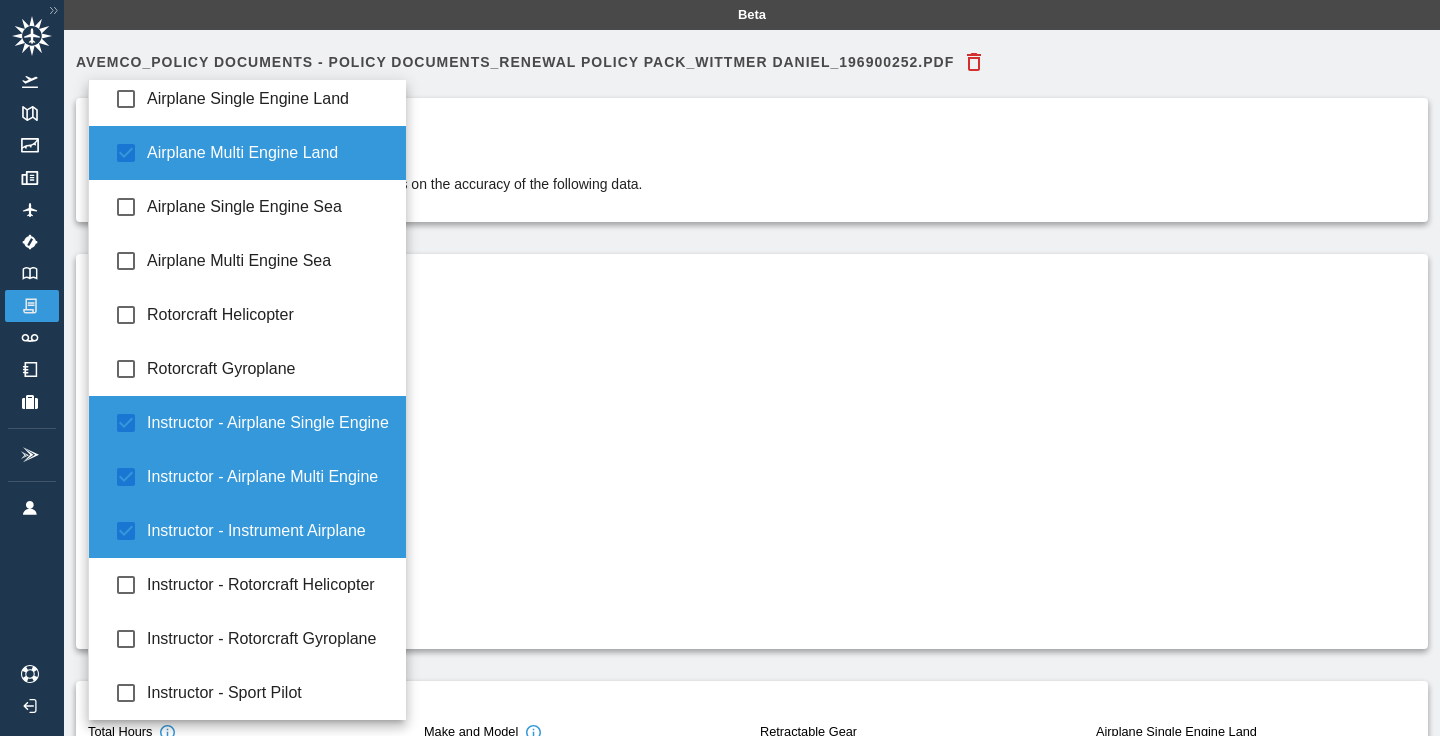 click at bounding box center (720, 368) 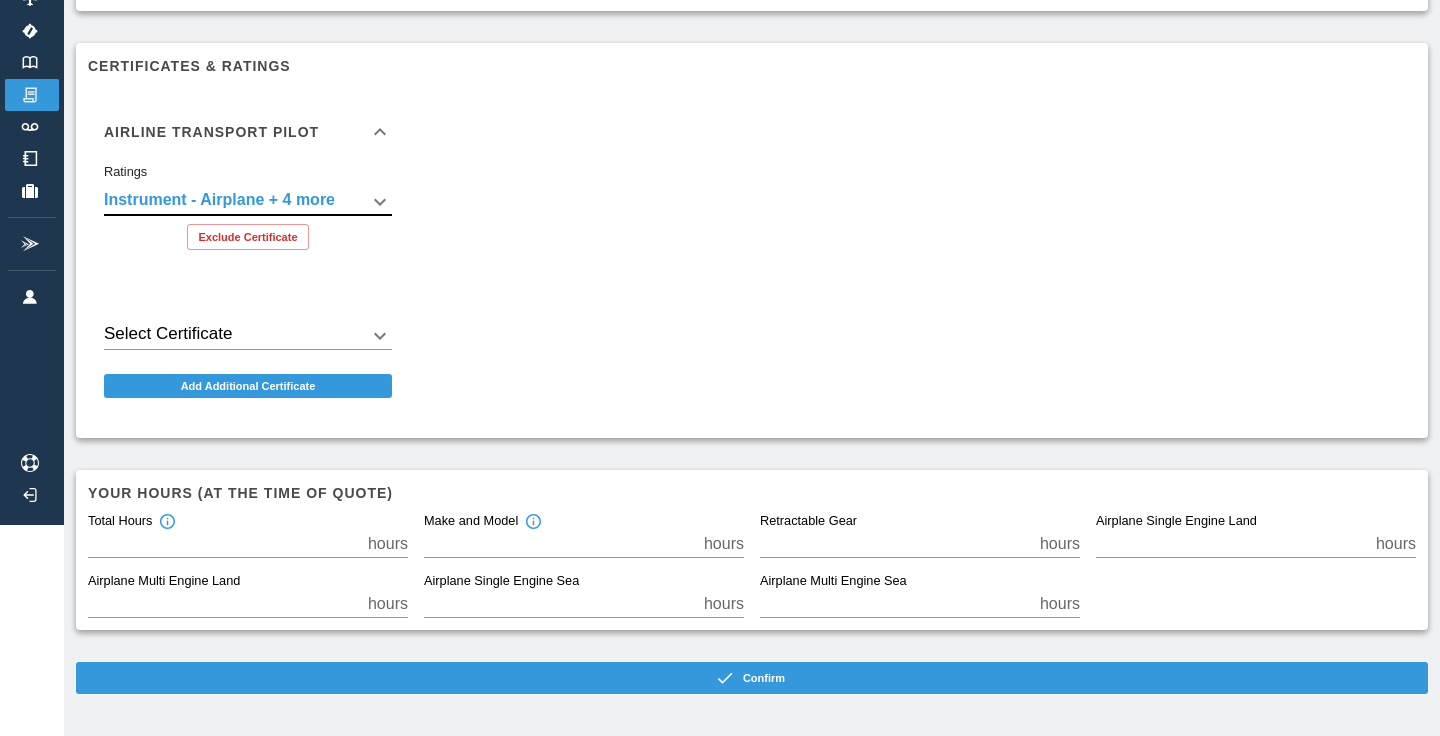 scroll, scrollTop: 210, scrollLeft: 0, axis: vertical 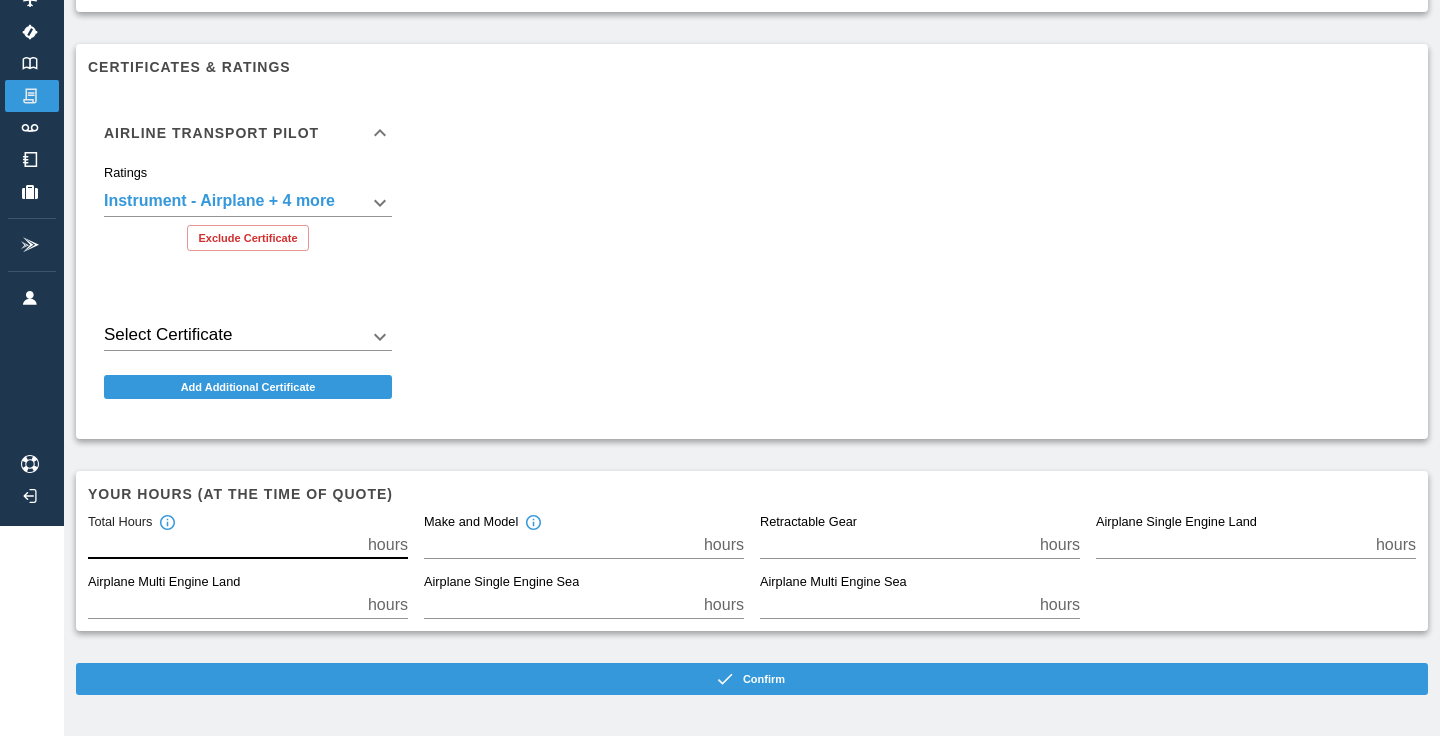click on "*" at bounding box center (224, 545) 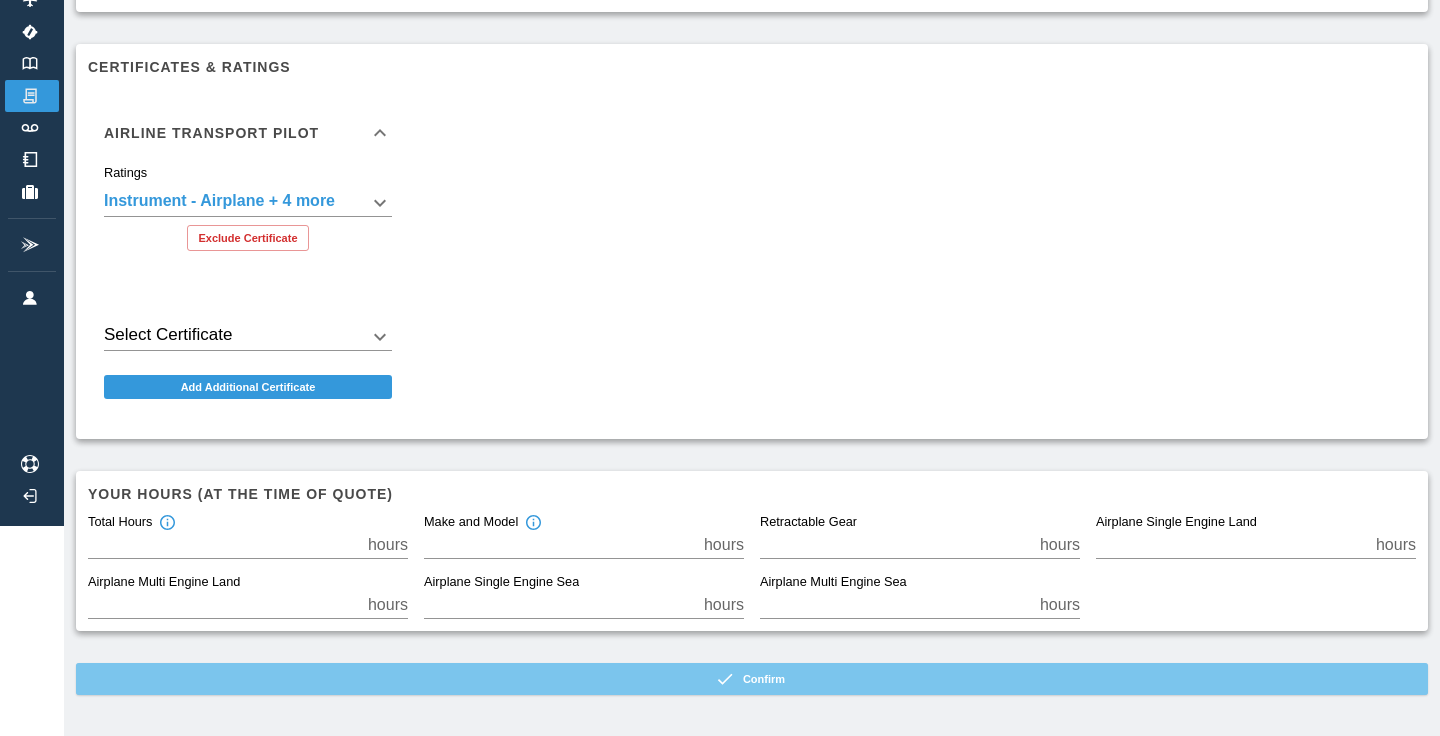 click on "Confirm" at bounding box center (752, 679) 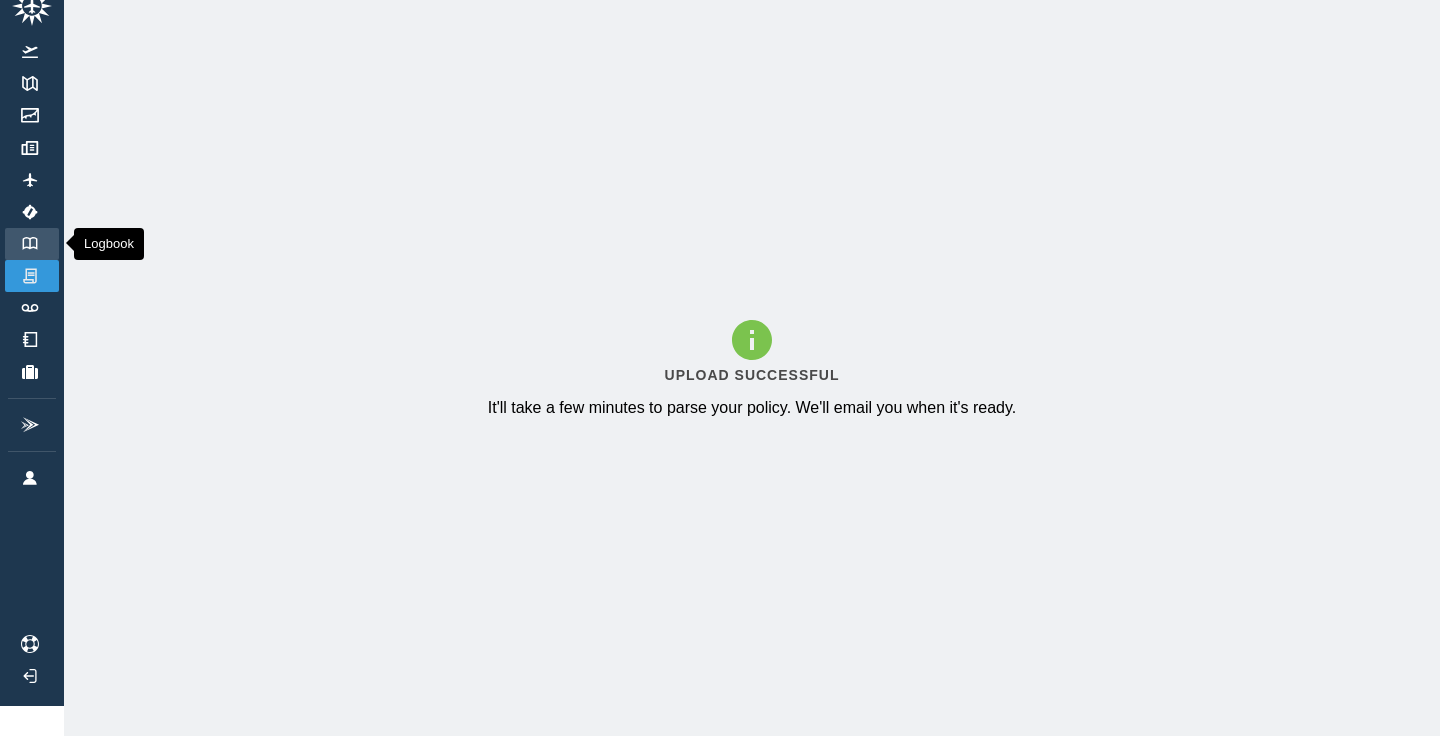 click on "Logbook" at bounding box center [32, 244] 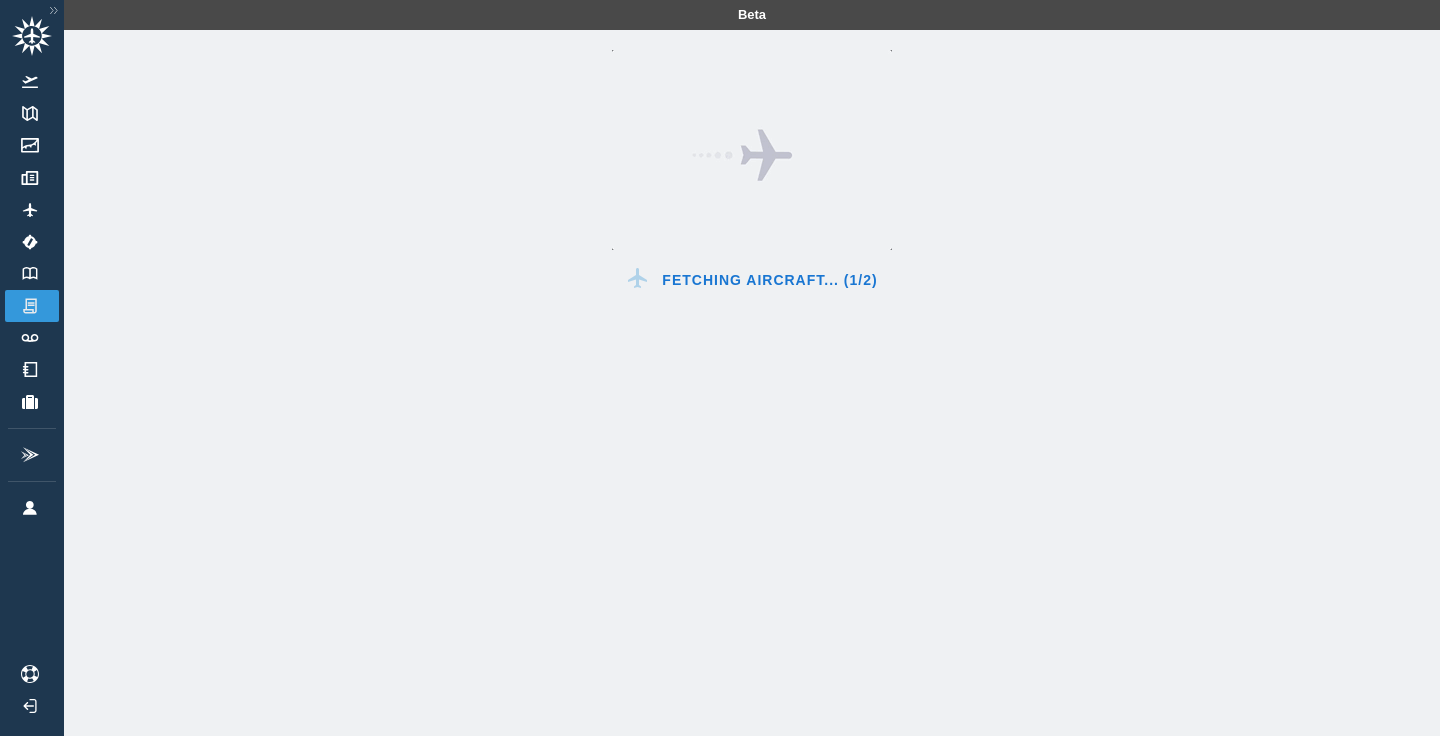 scroll, scrollTop: 0, scrollLeft: 0, axis: both 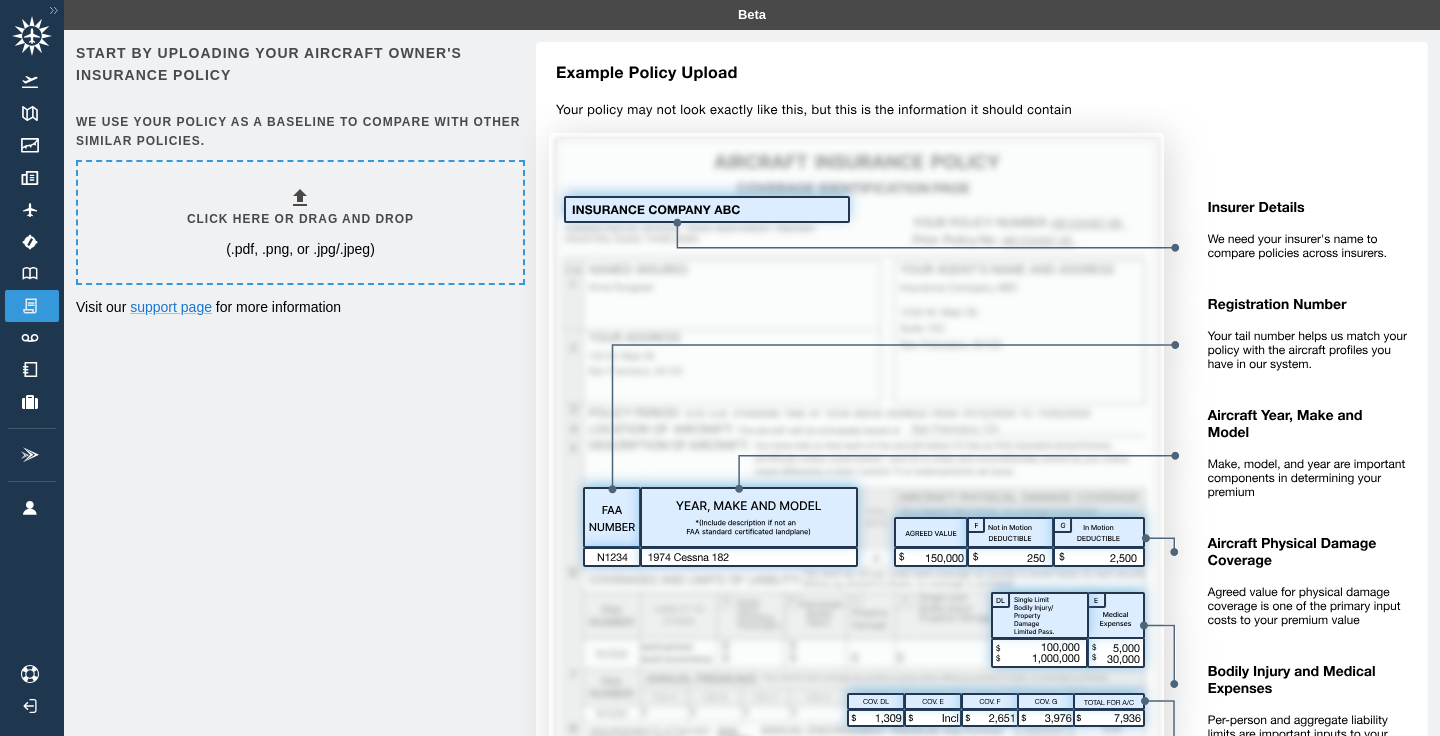 click on "Click here or drag and drop" at bounding box center [300, 219] 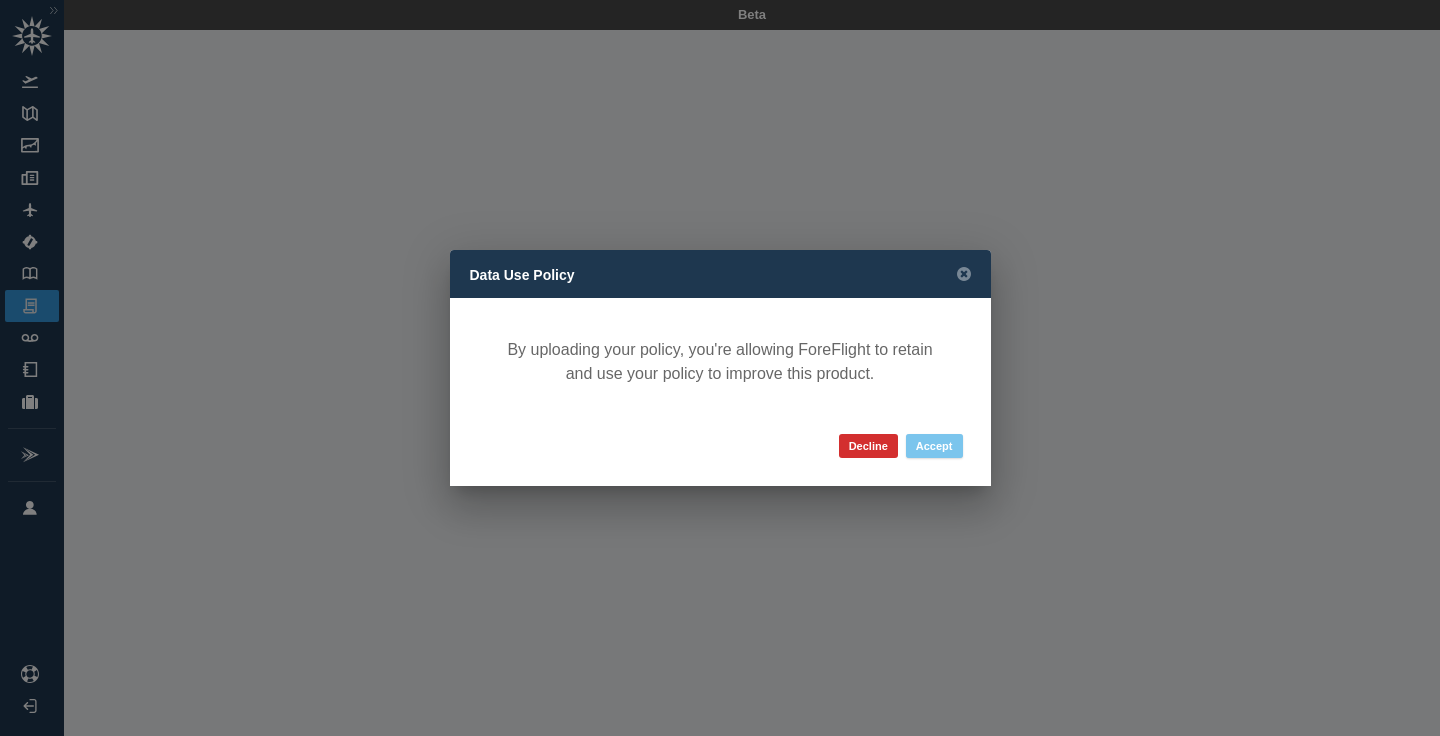 click on "Accept" at bounding box center [934, 446] 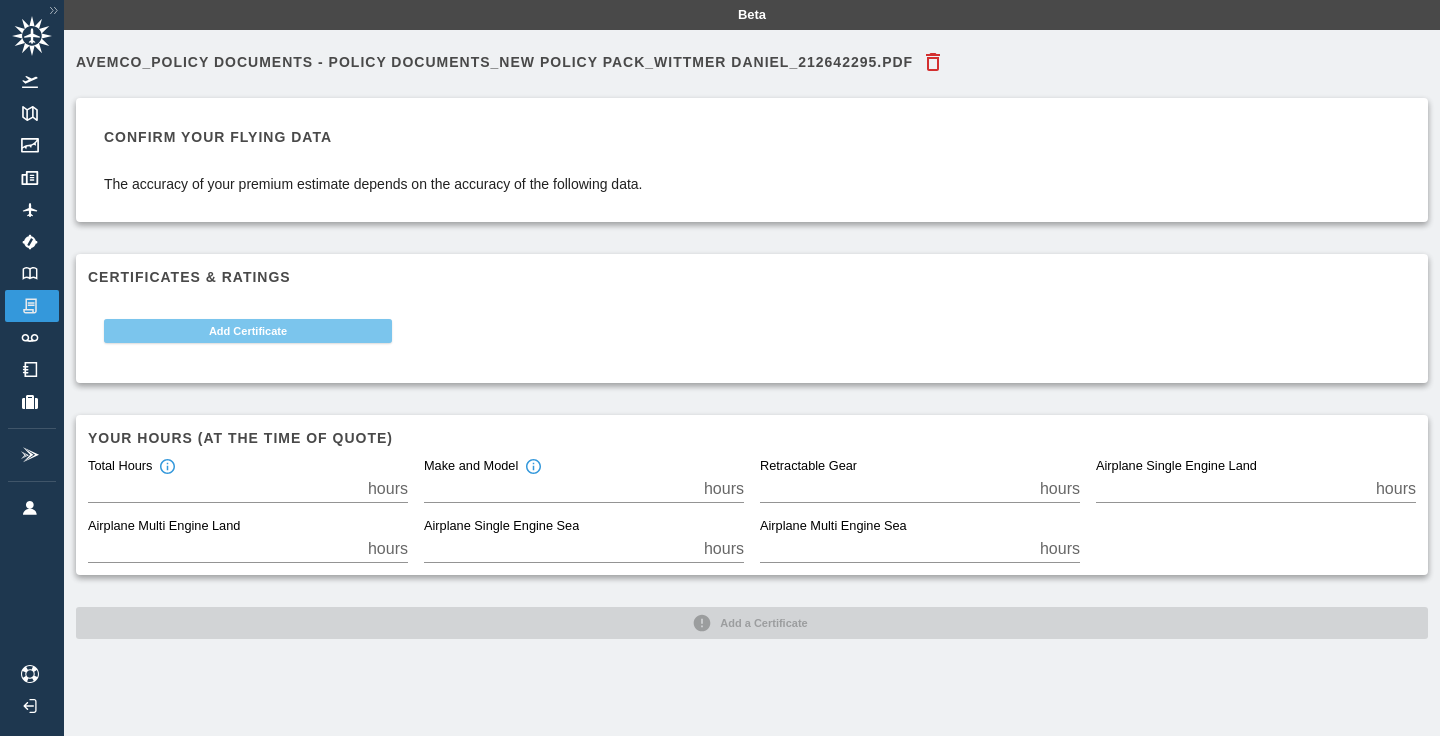 click on "Add Certificate" at bounding box center (248, 331) 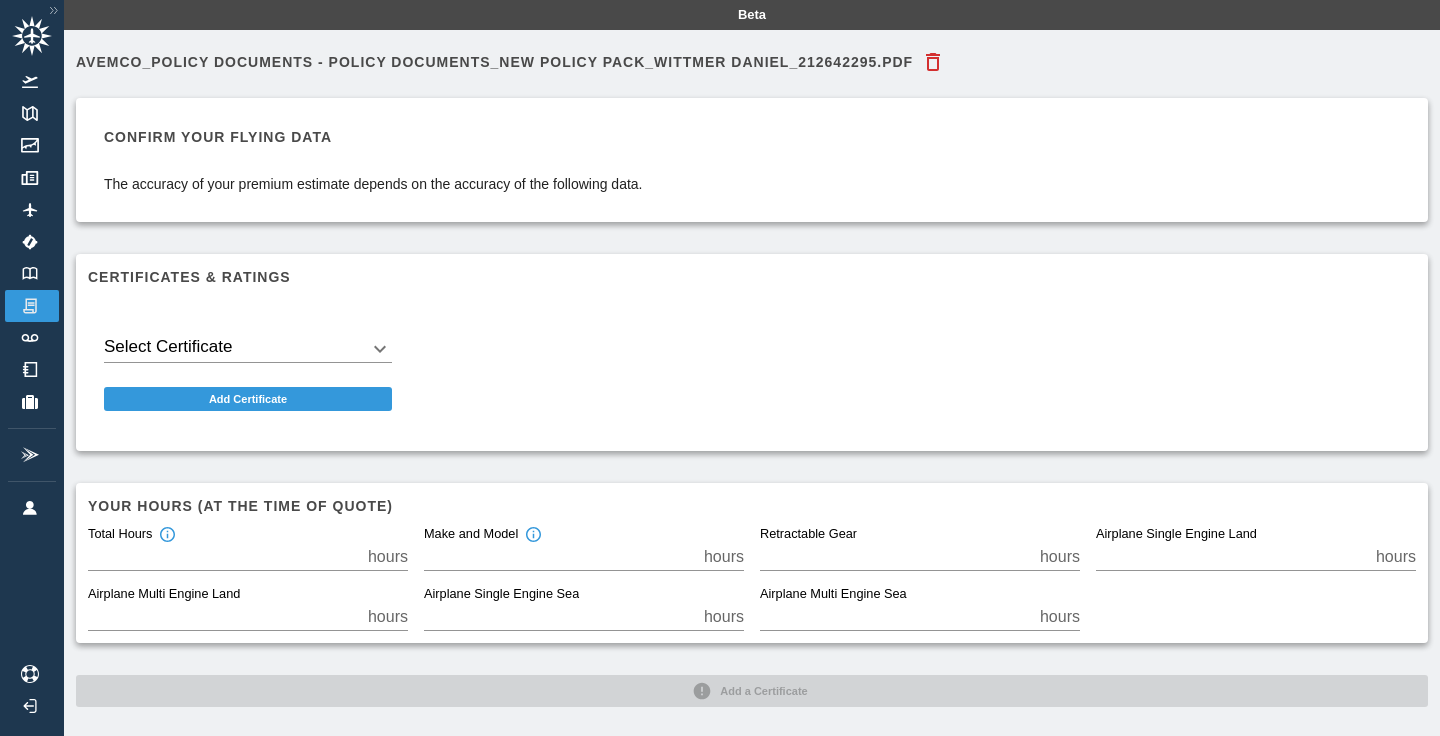 click on "Beta Avemco_Policy Documents - Policy Documents_New Policy Pack_WITTMER  DANIEL_212642295.pdf Confirm your flying data The accuracy of your premium estimate depends on the accuracy of the following data. Certificates & Ratings Select Certificate ​ Add Certificate Your hours (at the time of quote) Total Hours * hours Make and Model * hours Retractable Gear * hours Airplane Single Engine Land * hours Airplane Multi Engine Land * hours Airplane Single Engine Sea * hours Airplane Multi Engine Sea * hours Add a Certificate" at bounding box center [720, 368] 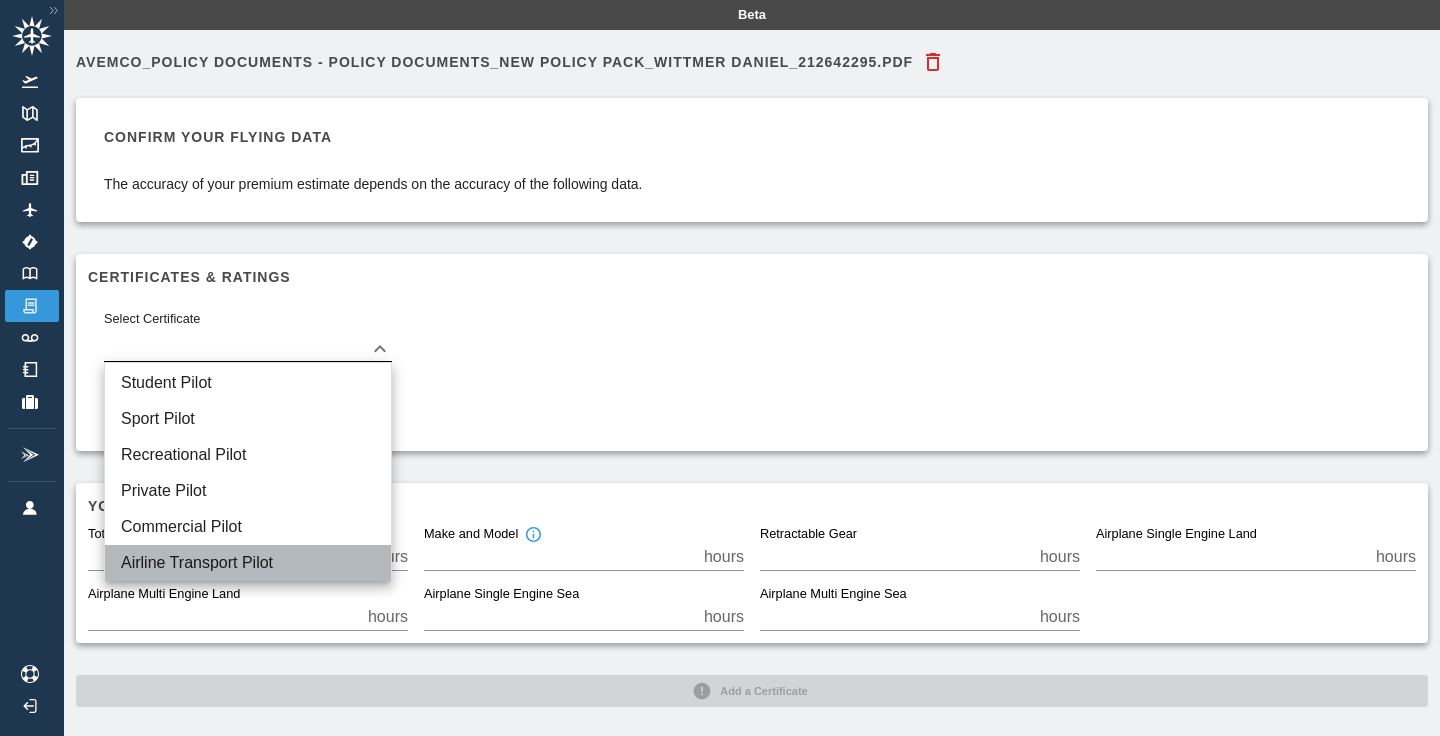 click on "Airline Transport Pilot" at bounding box center (248, 563) 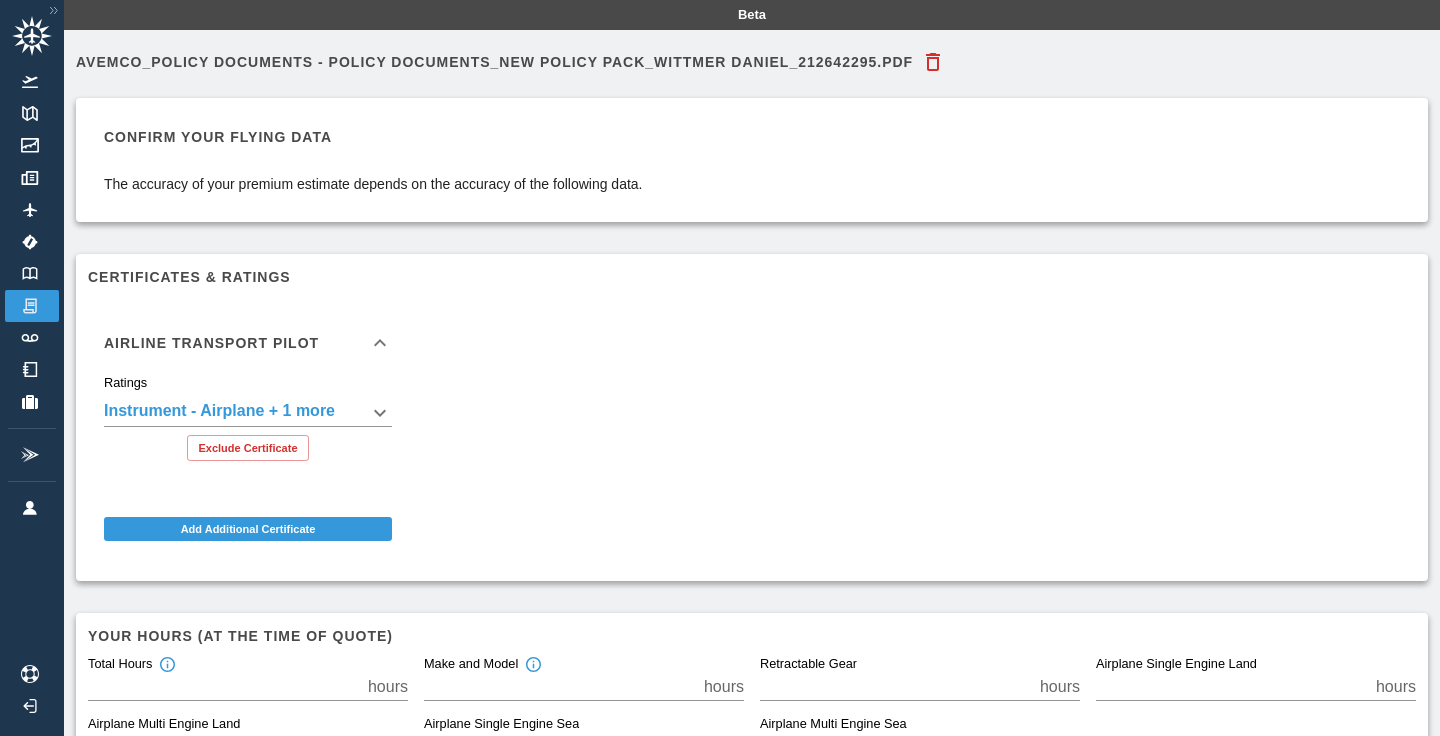 click on "**********" at bounding box center (720, 368) 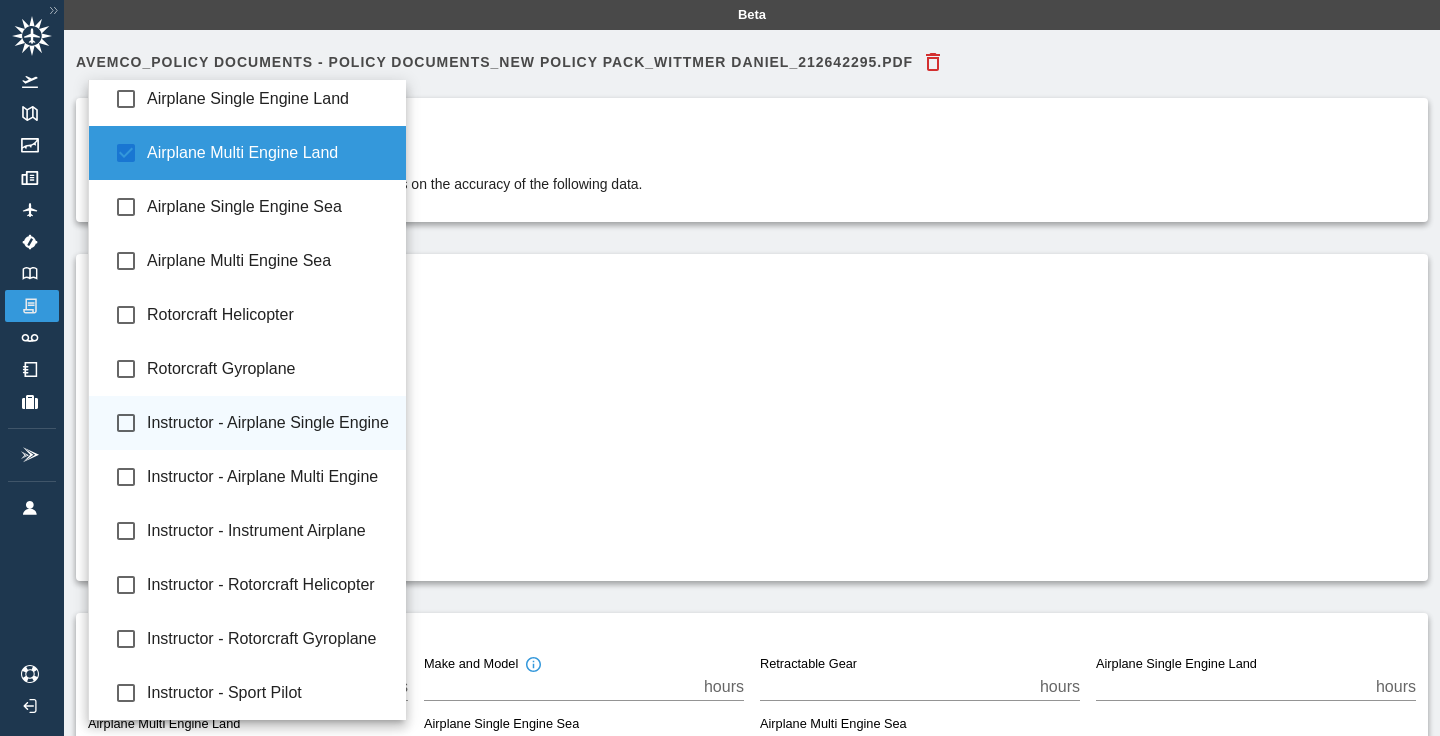 scroll, scrollTop: 119, scrollLeft: 0, axis: vertical 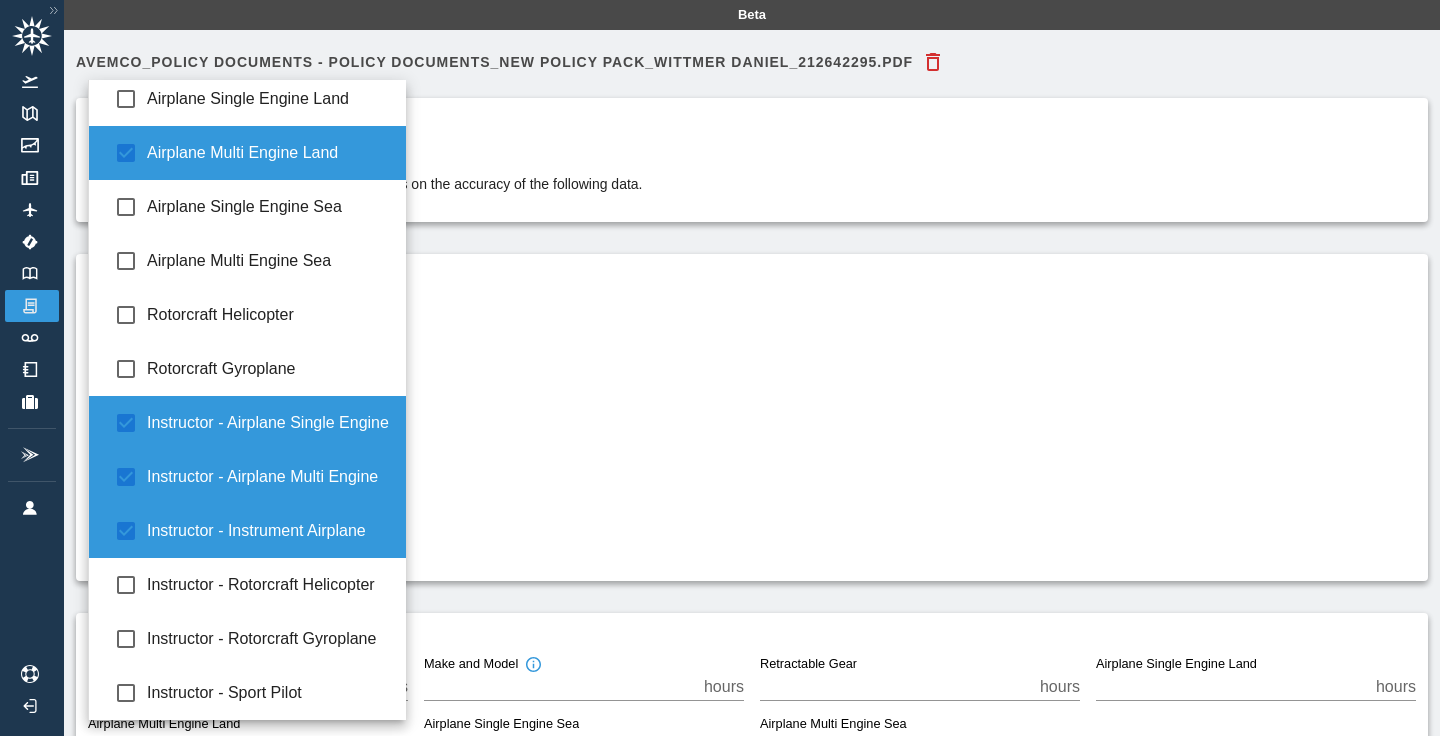 type on "**********" 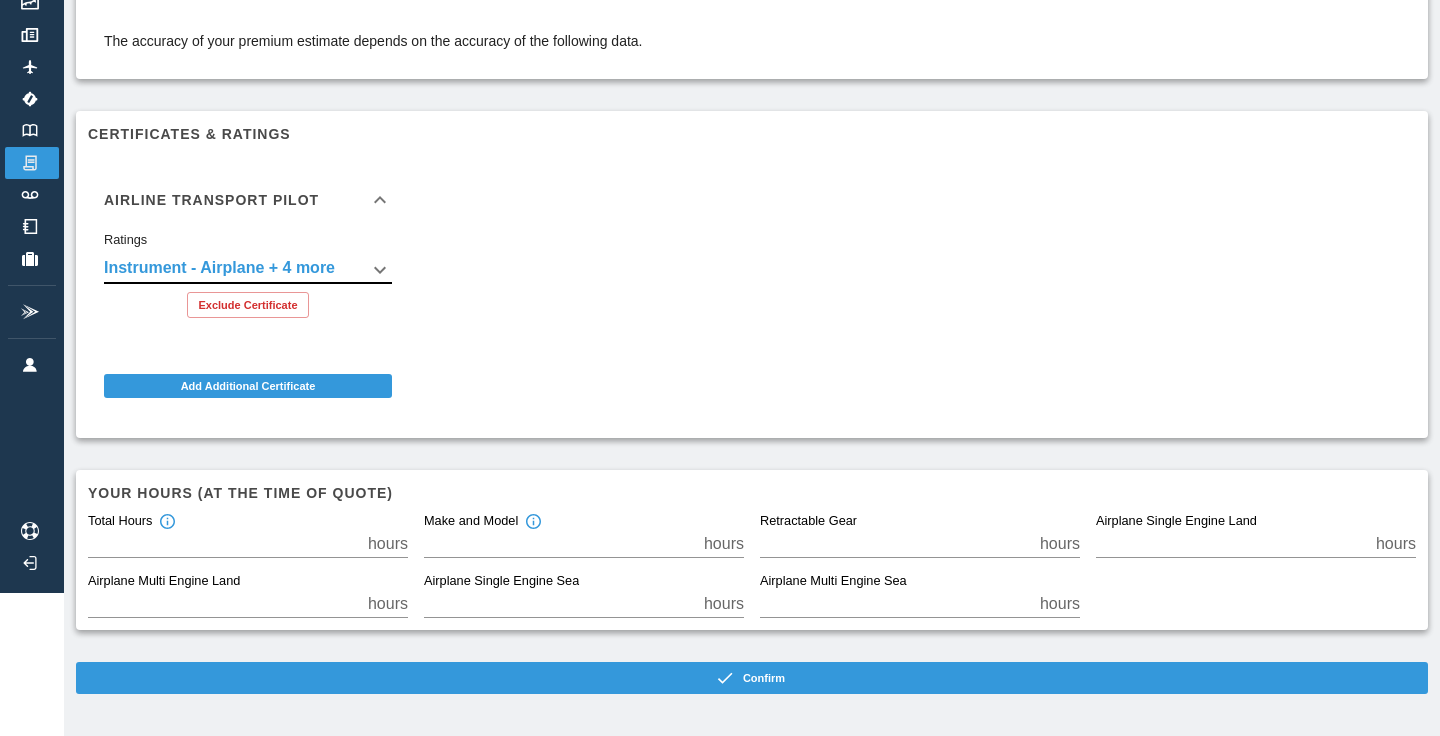 scroll, scrollTop: 142, scrollLeft: 0, axis: vertical 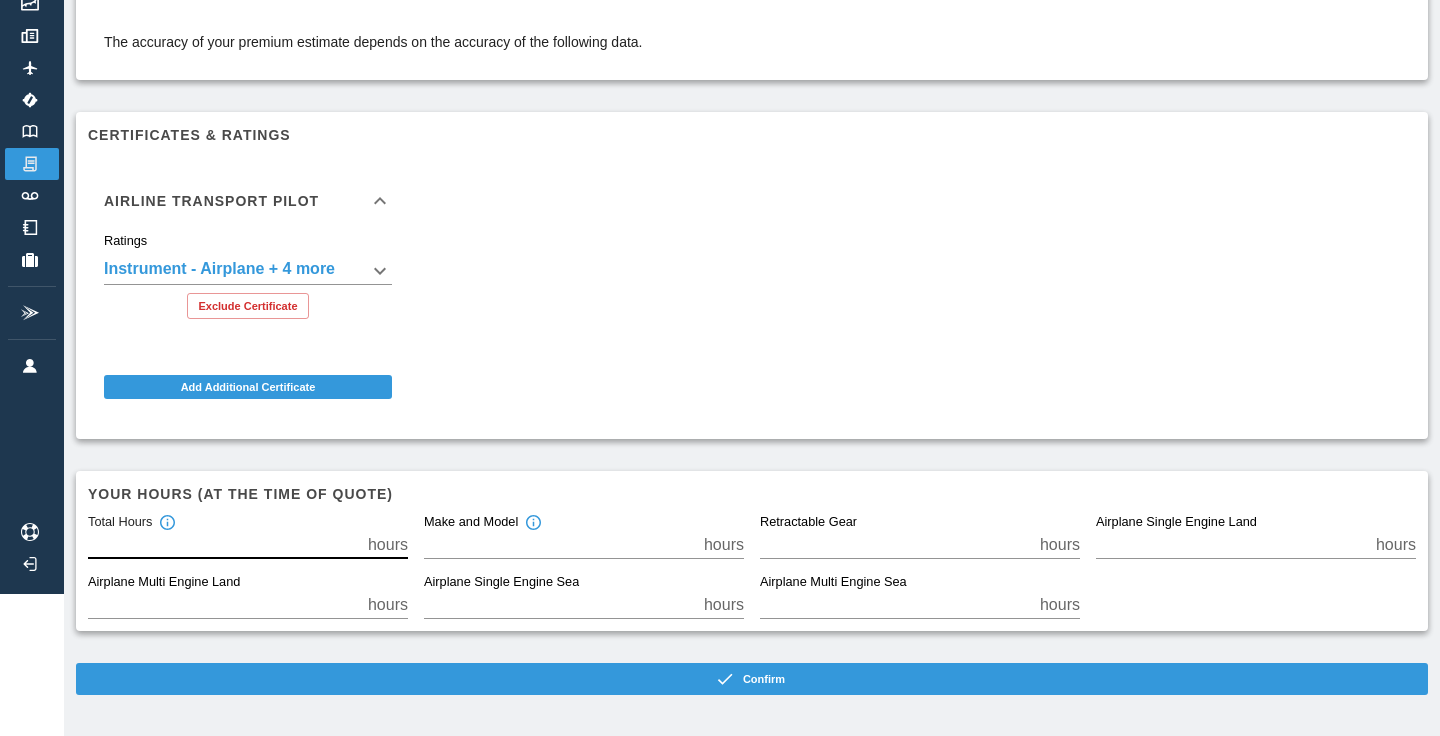 click on "*" at bounding box center (224, 545) 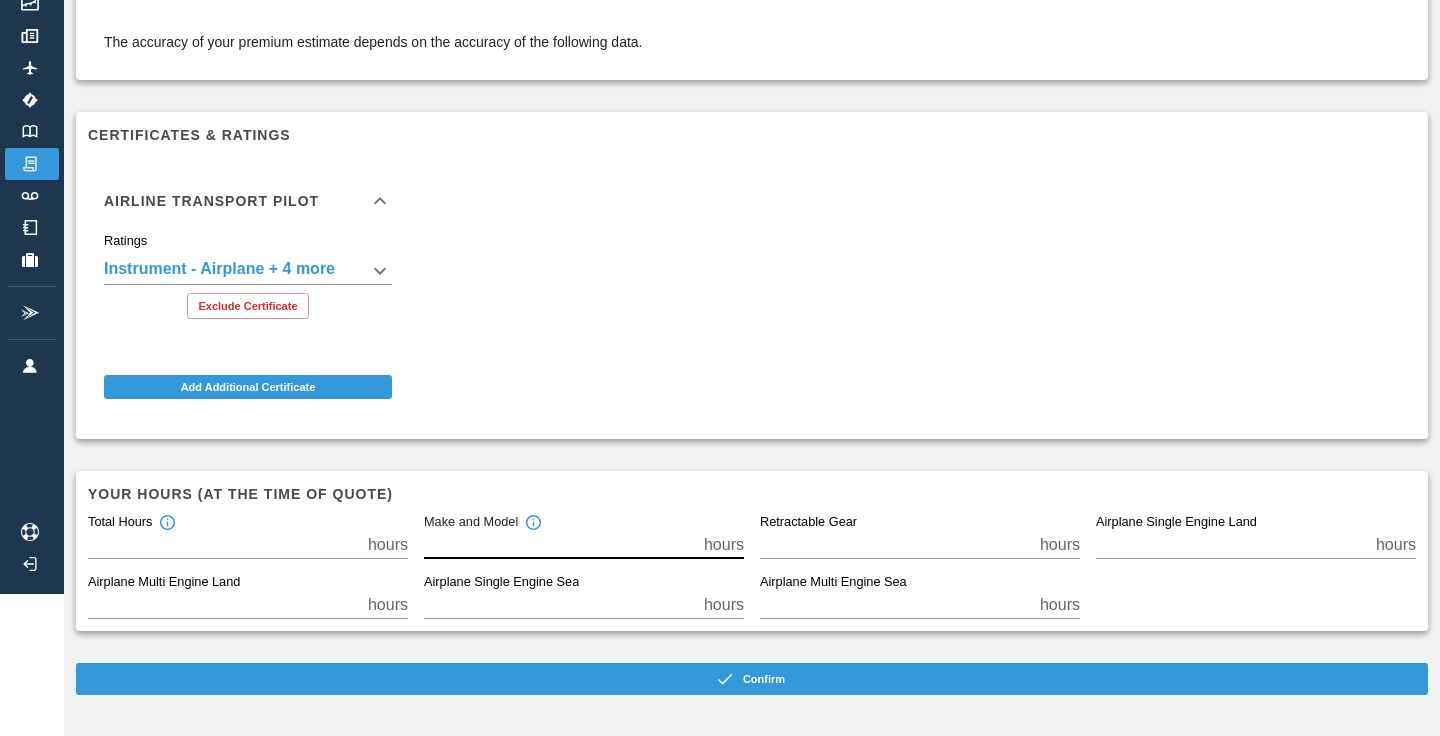 type on "***" 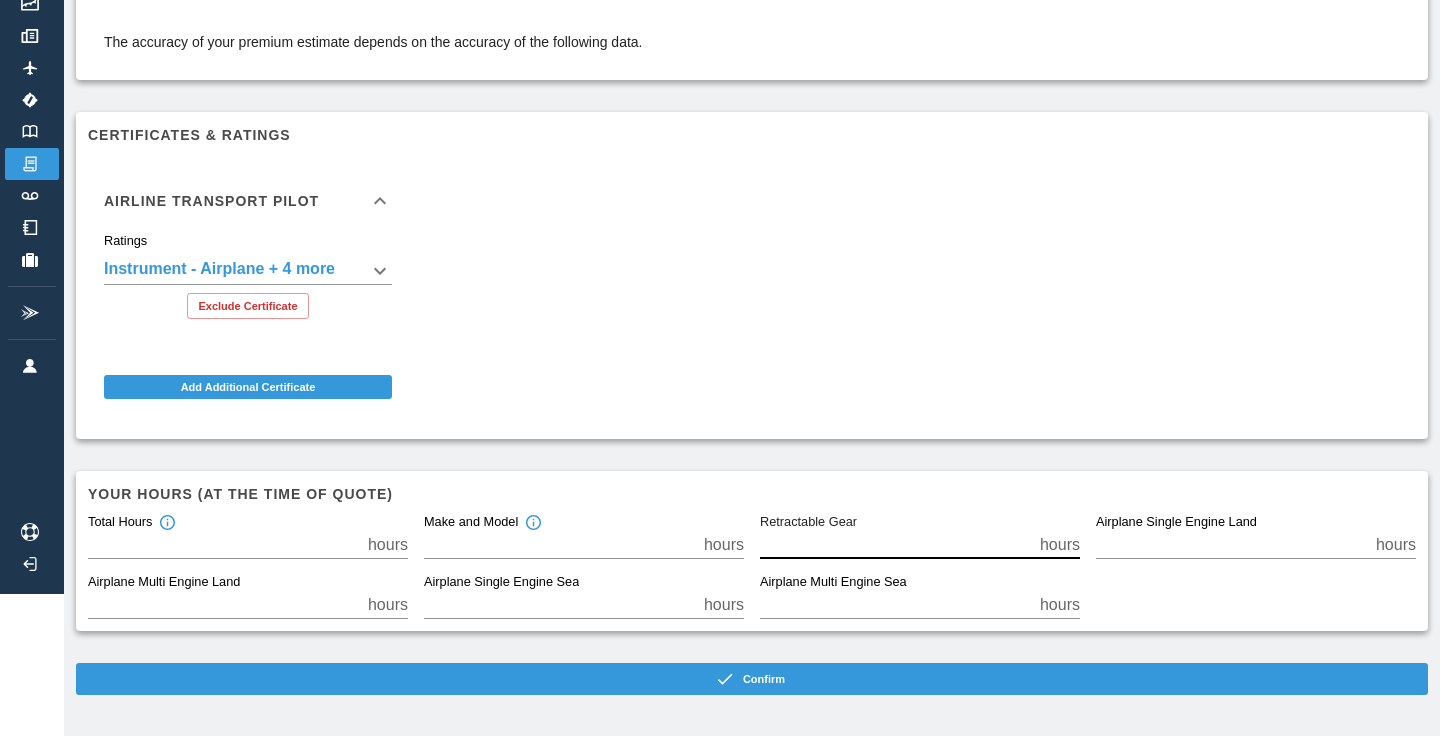 click on "*" at bounding box center [896, 545] 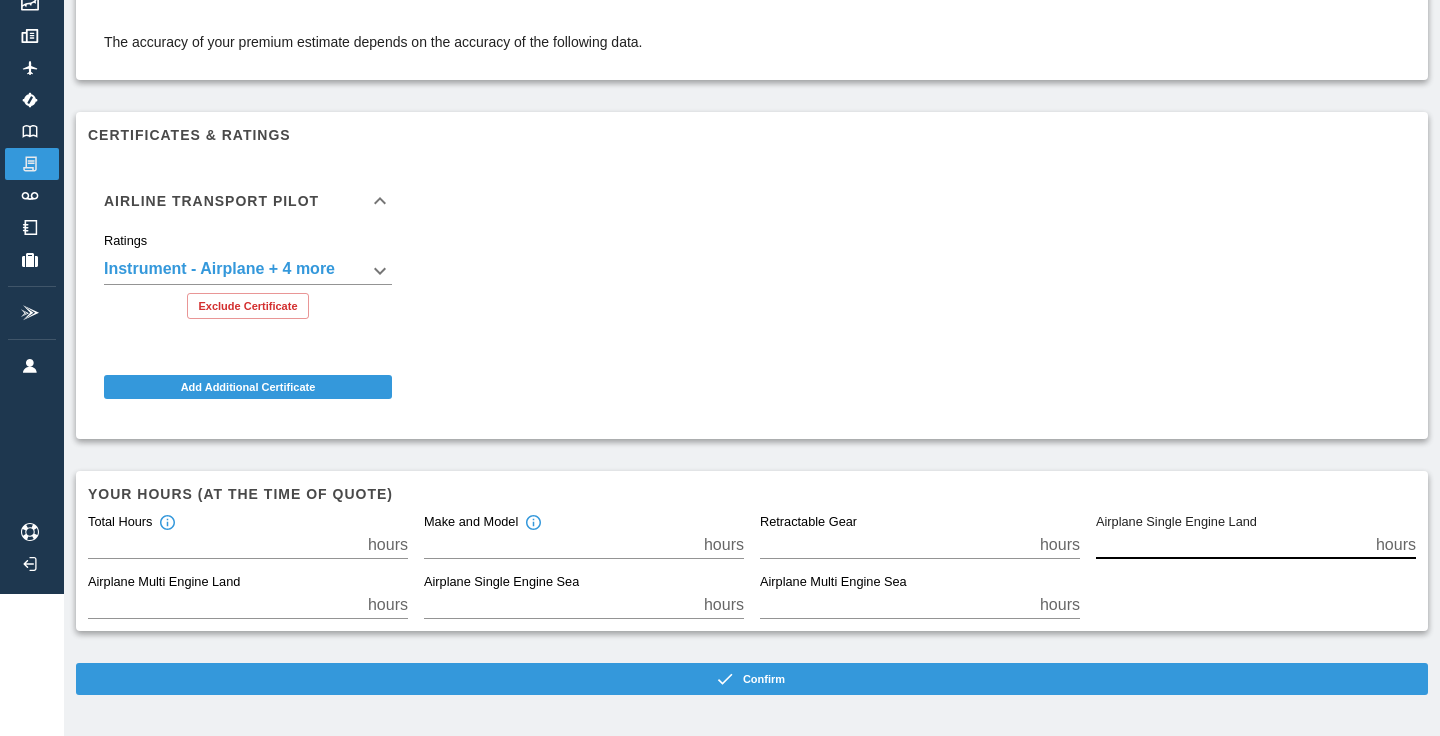 type on "****" 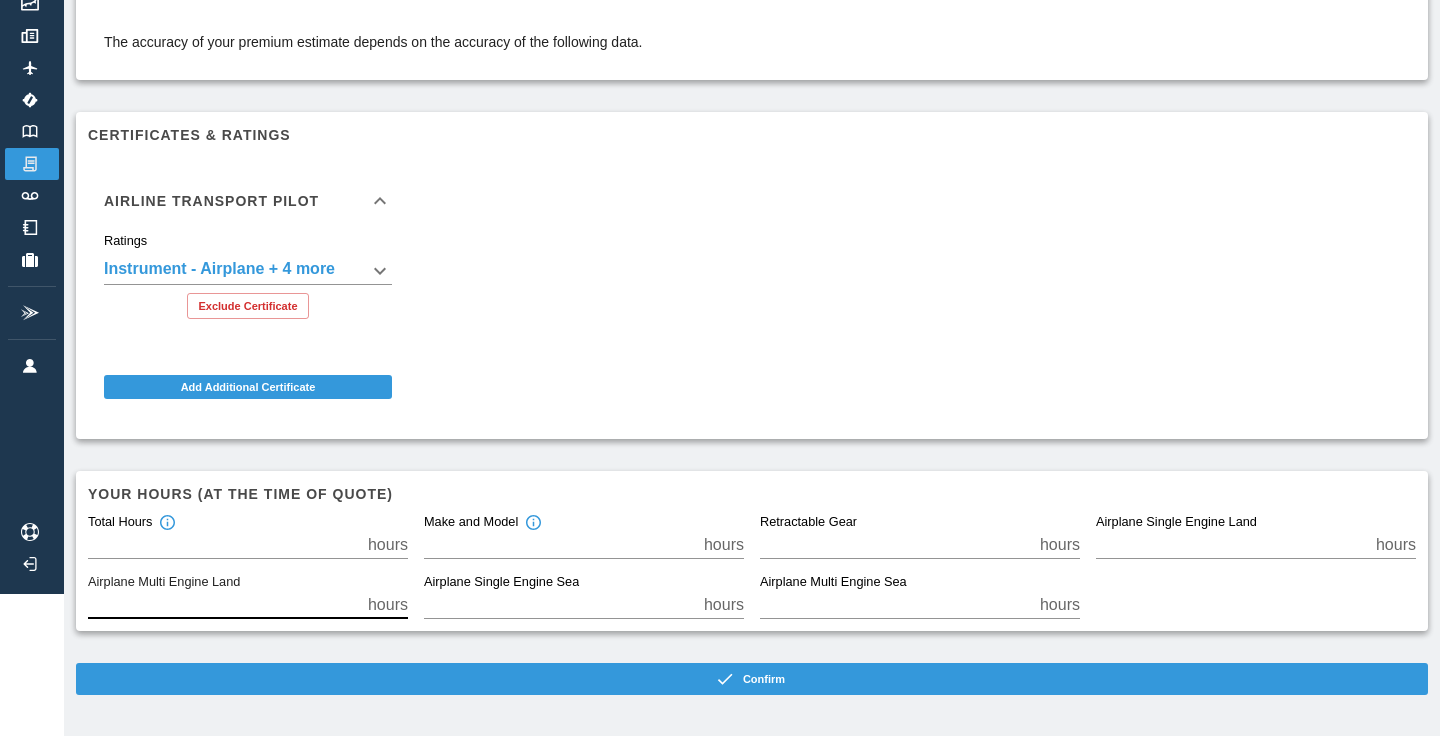 click on "*" at bounding box center [224, 605] 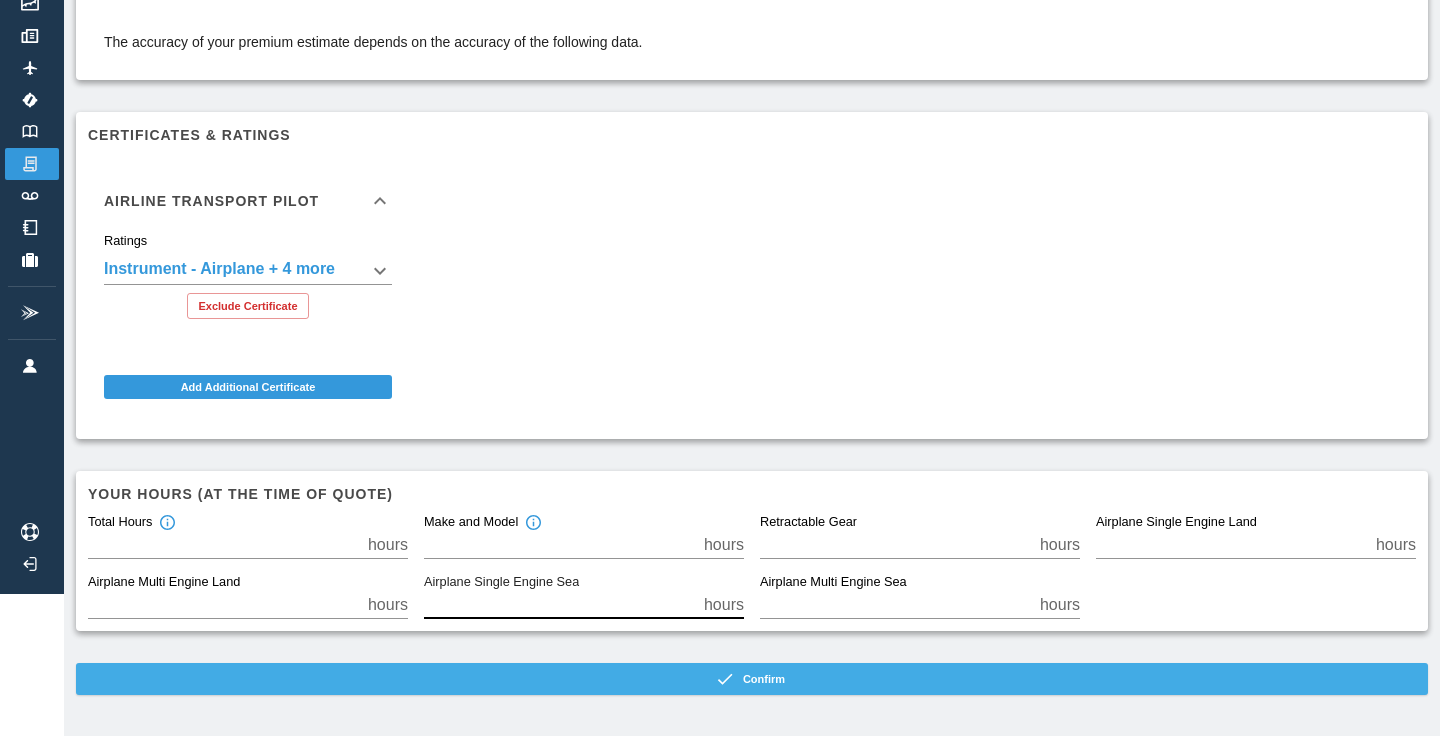click on "Confirm" at bounding box center (752, 679) 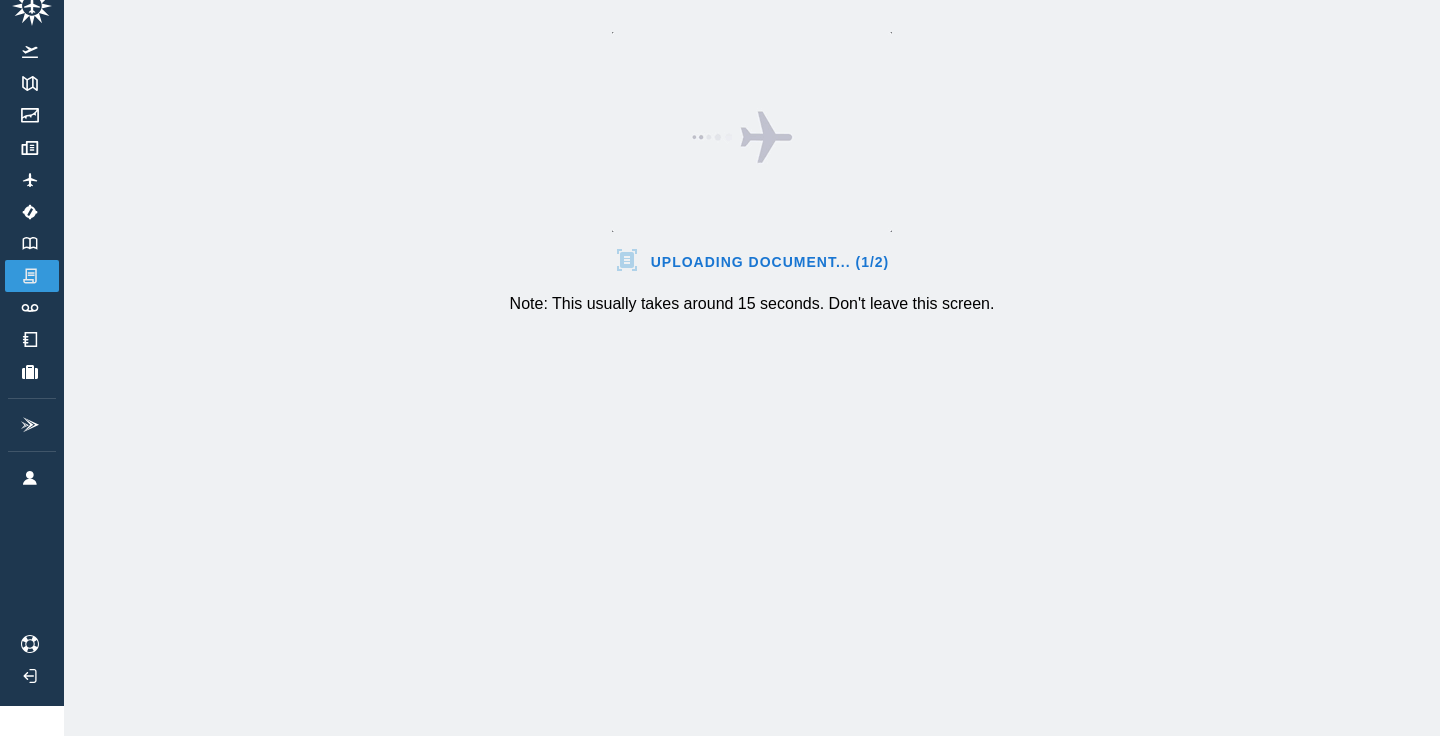 scroll, scrollTop: 30, scrollLeft: 0, axis: vertical 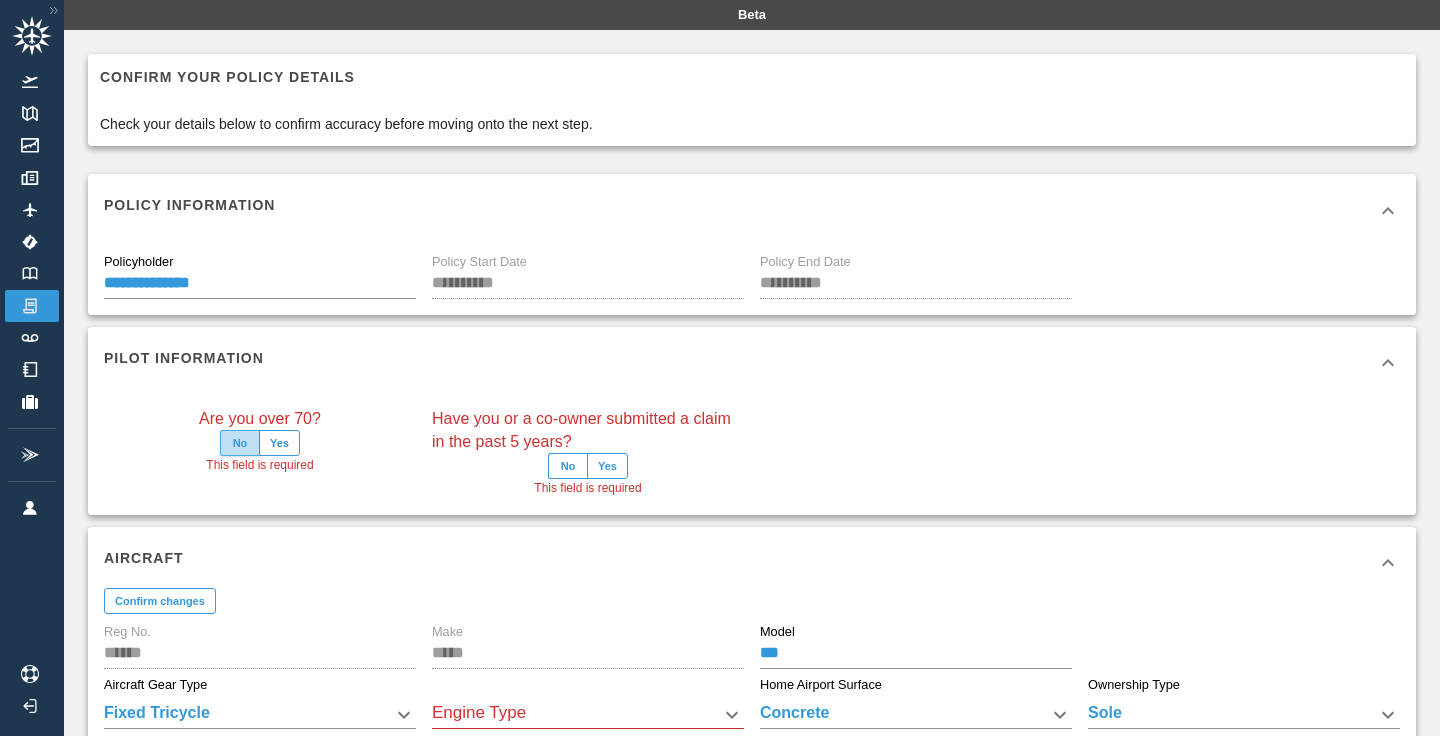 click on "No" at bounding box center [240, 443] 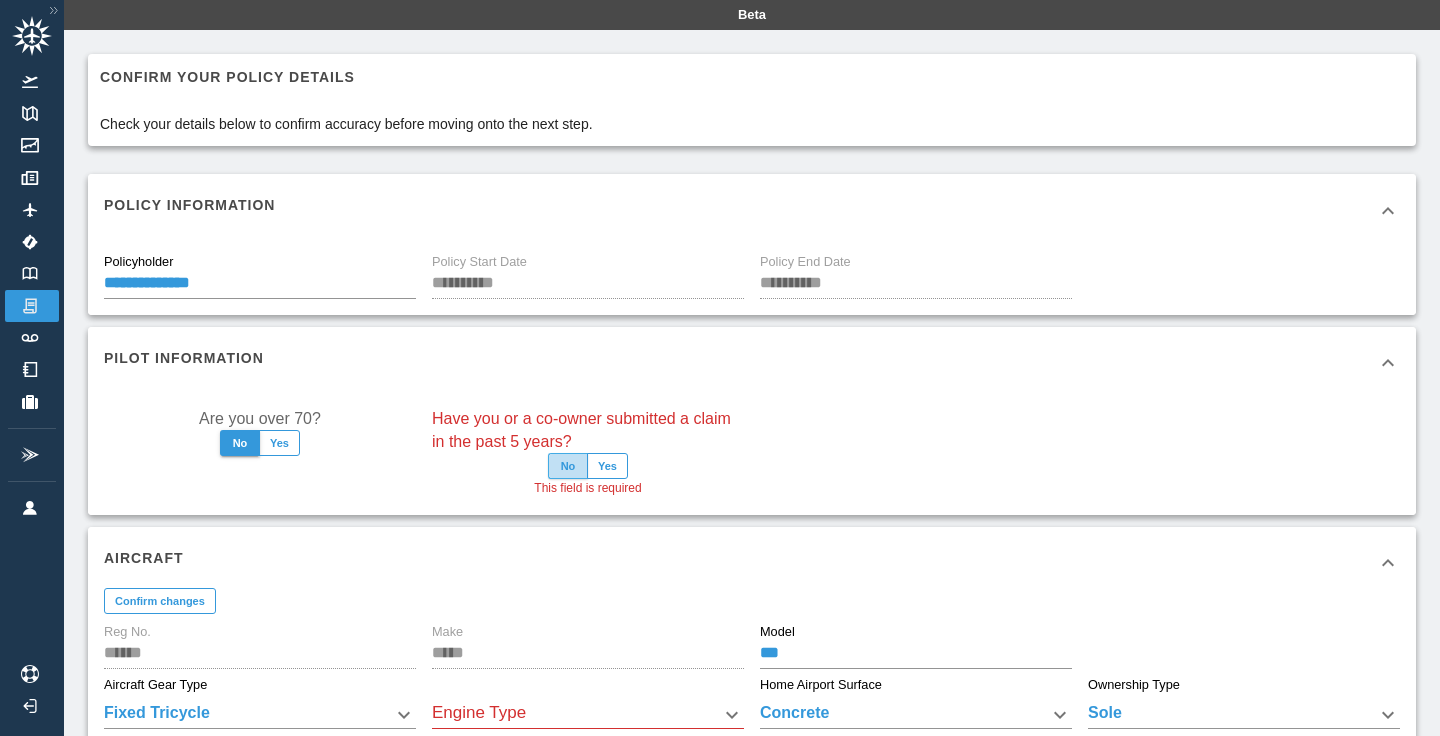 click on "No" at bounding box center (568, 466) 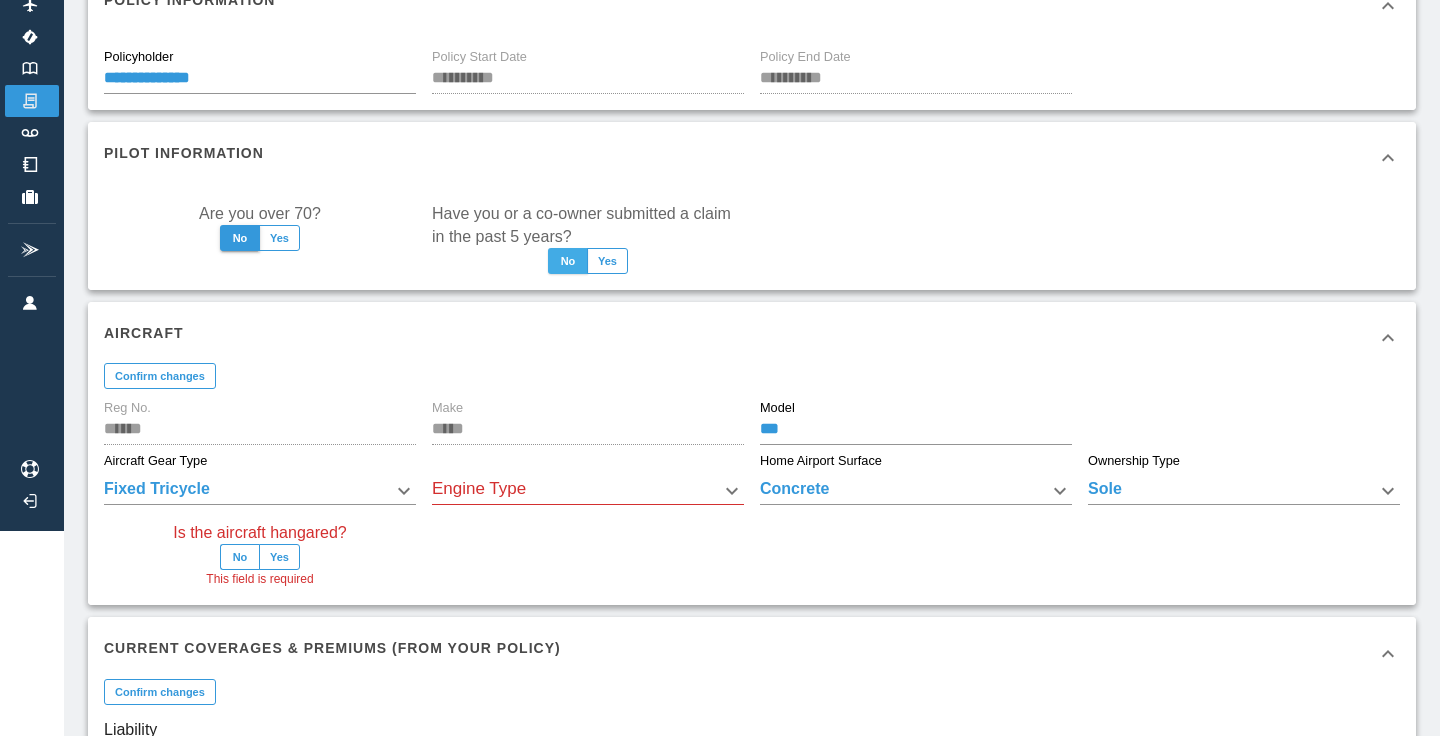 scroll, scrollTop: 207, scrollLeft: 0, axis: vertical 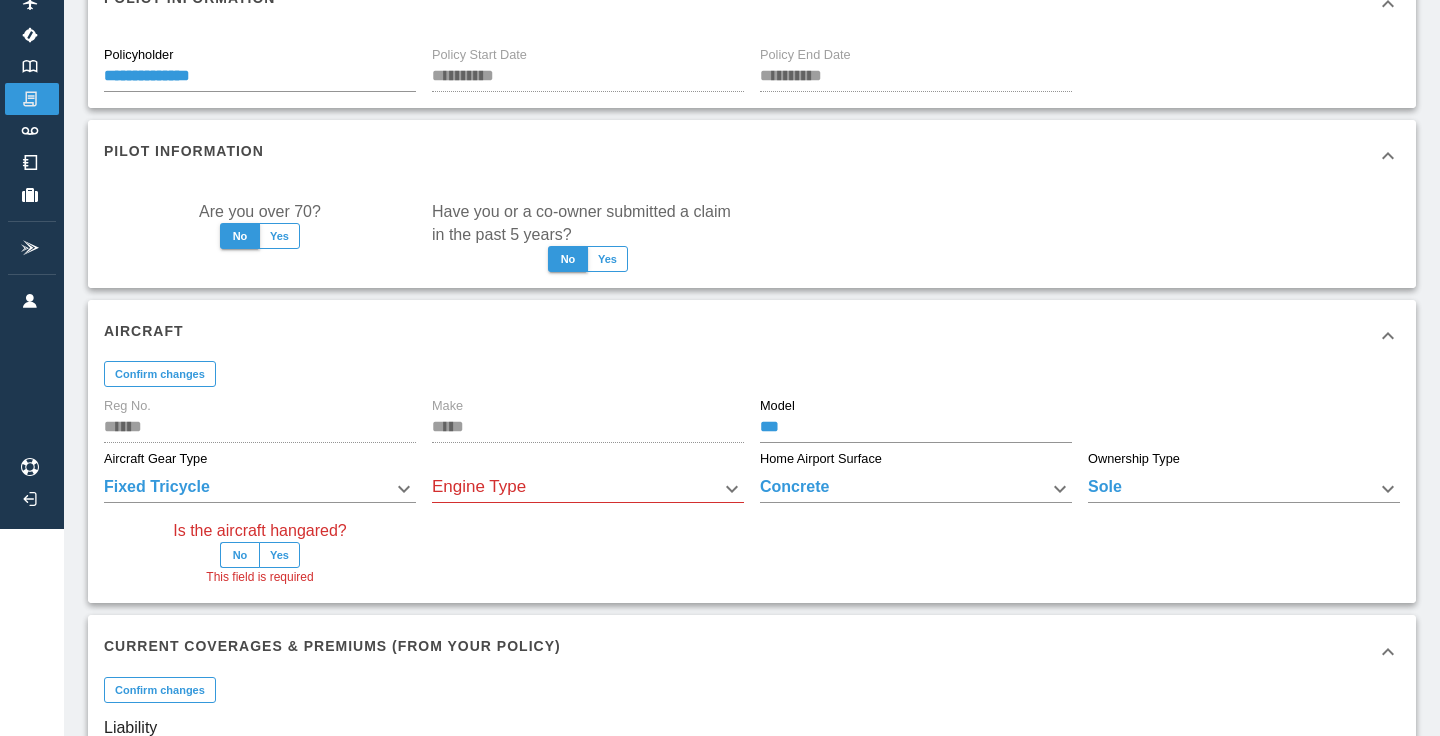 click on "Engine Type ​" at bounding box center [588, 481] 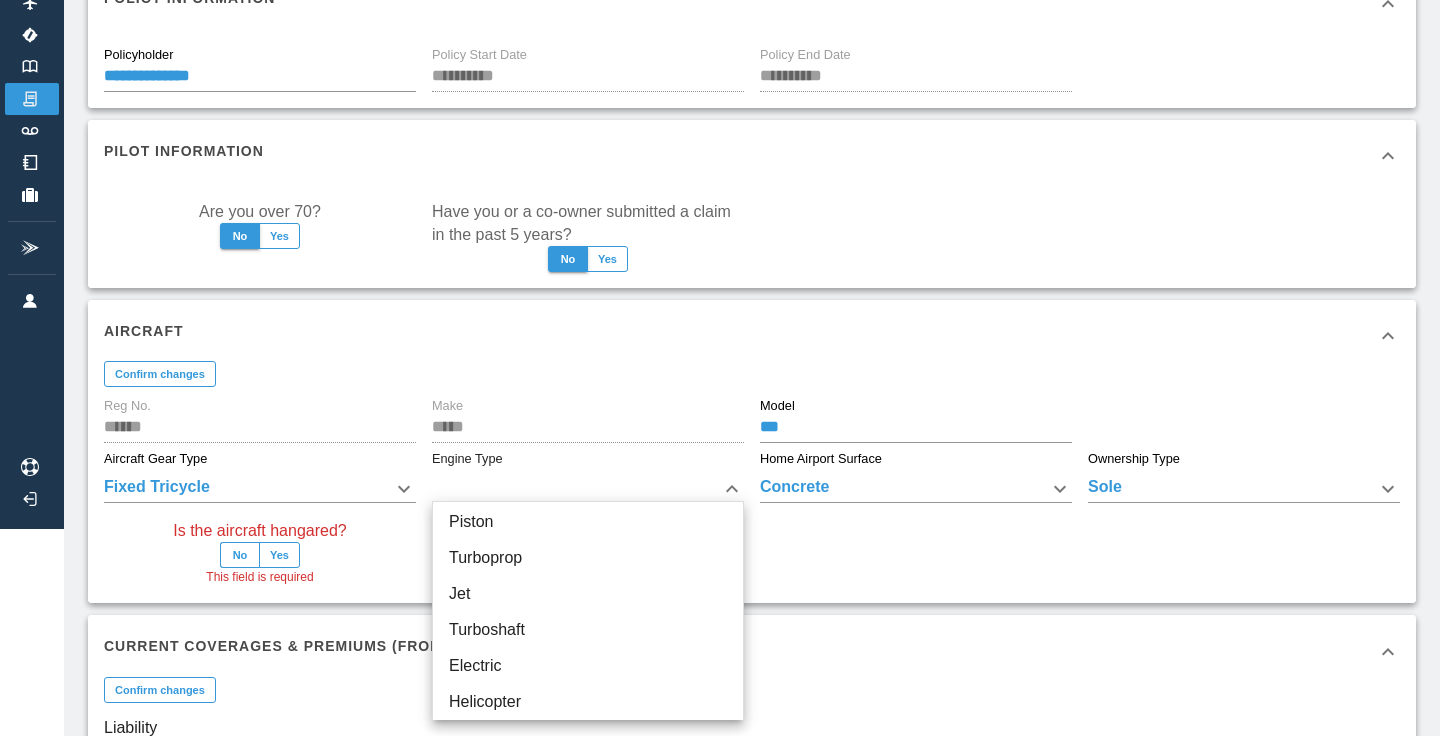 click on "**********" at bounding box center [720, 161] 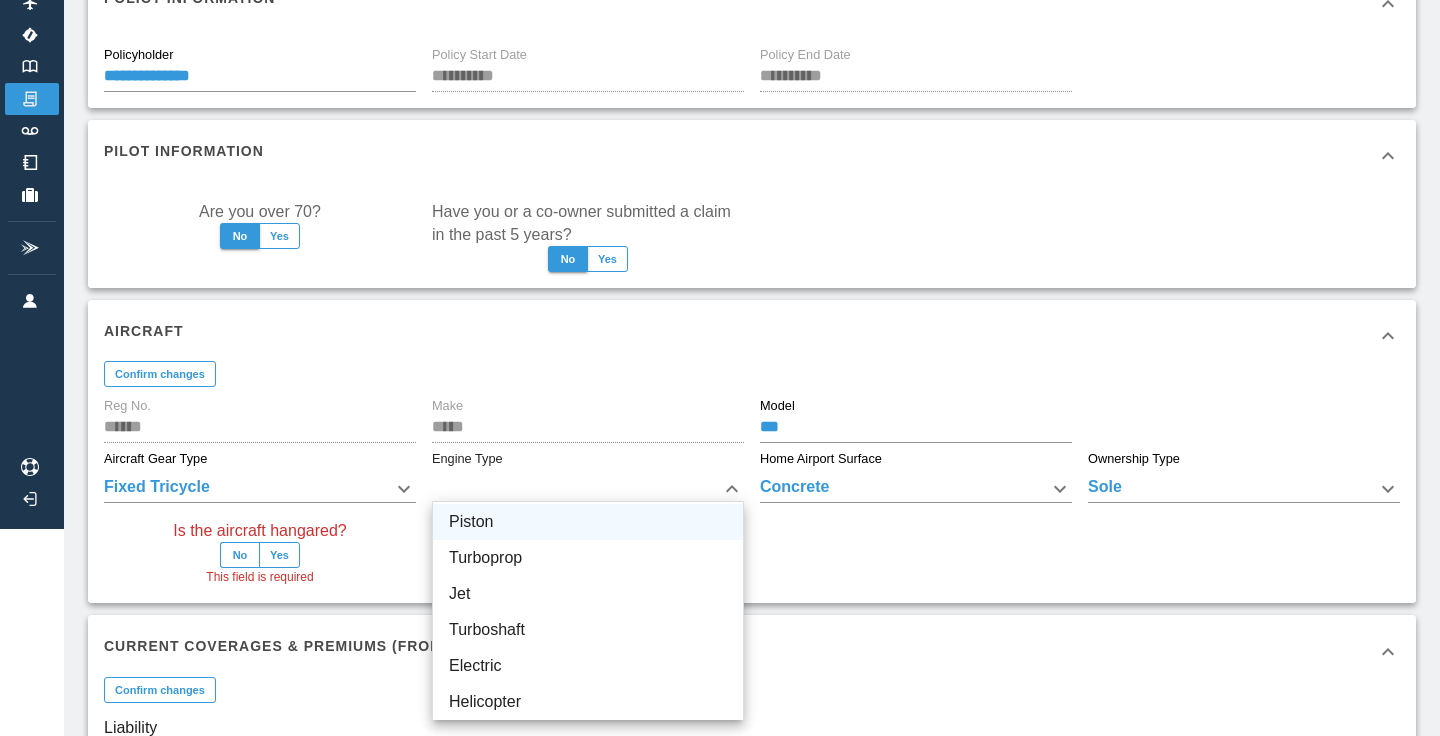 click on "Piston" at bounding box center [588, 522] 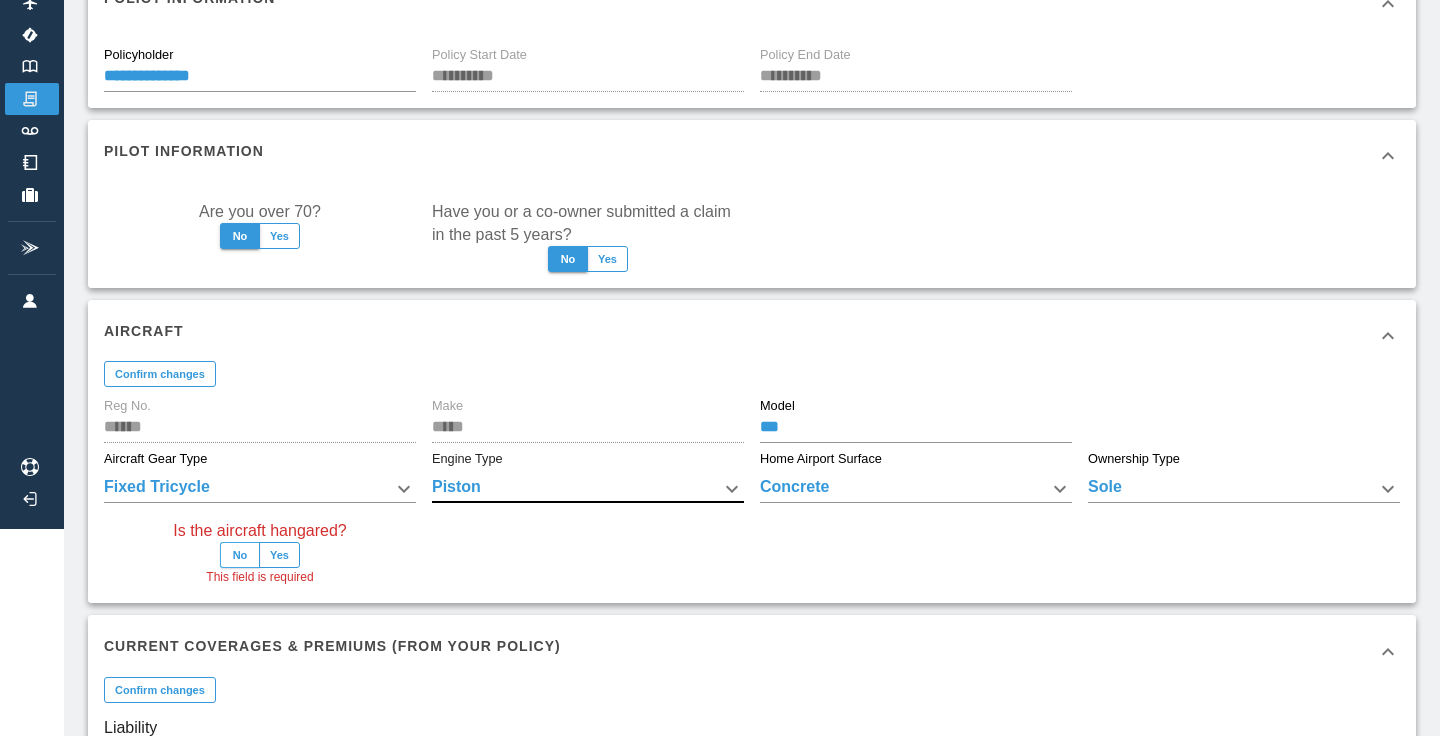 click on "No" at bounding box center (240, 555) 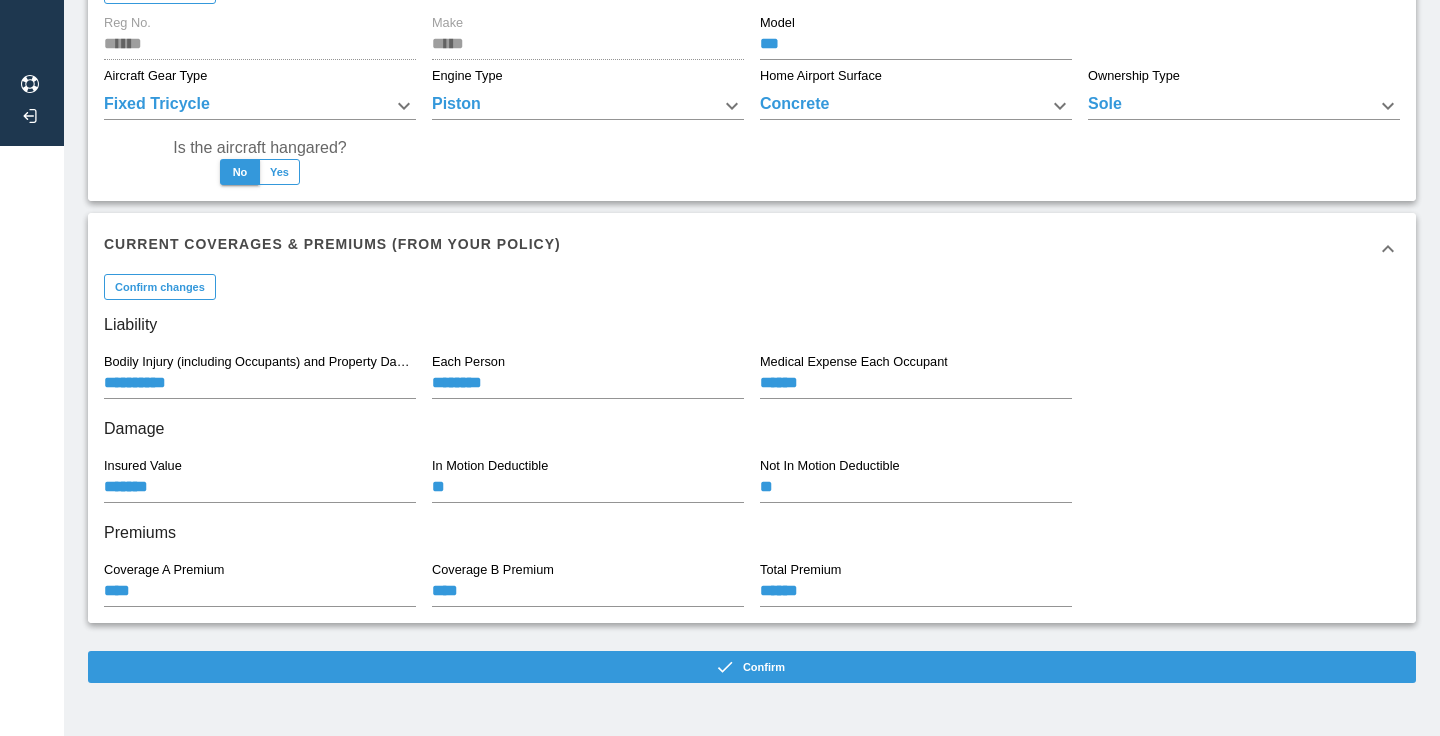 scroll, scrollTop: 589, scrollLeft: 0, axis: vertical 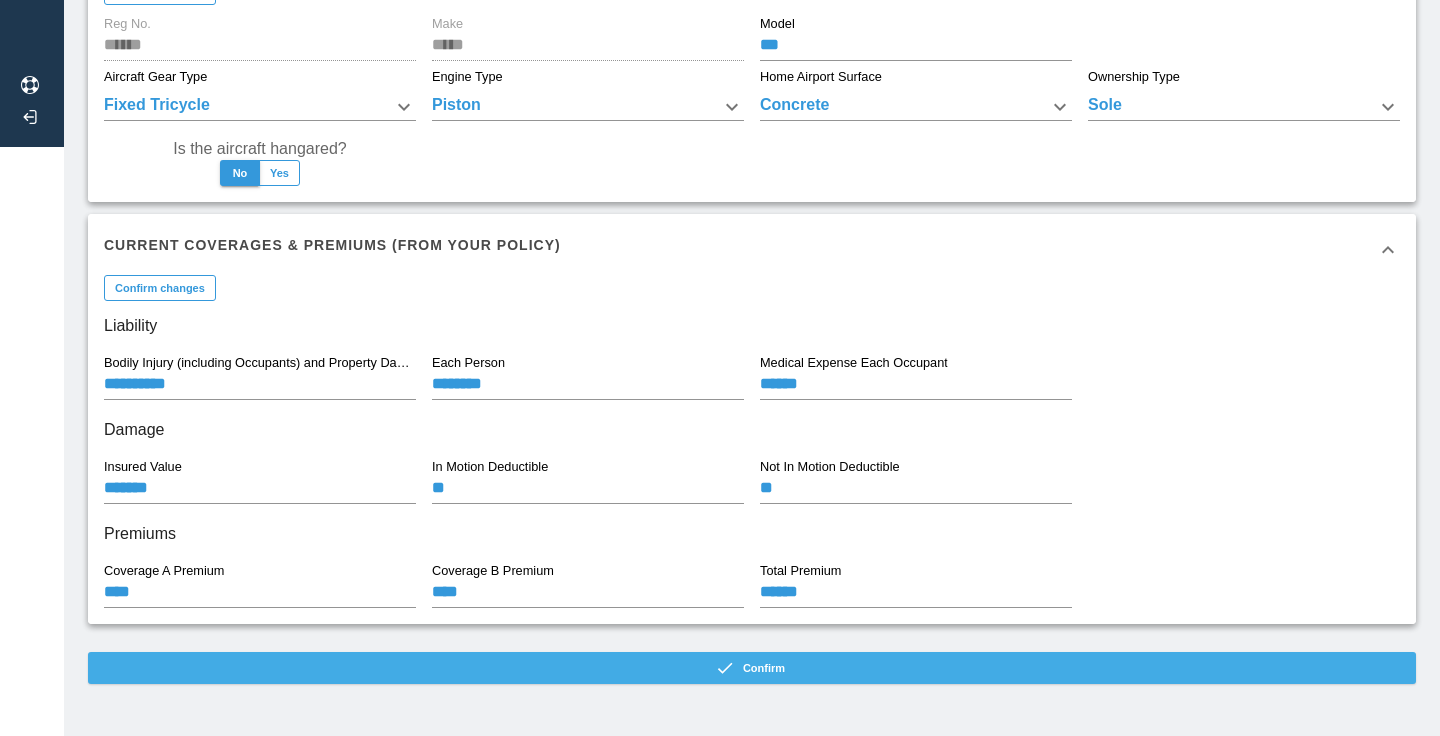 click on "Confirm" at bounding box center [752, 668] 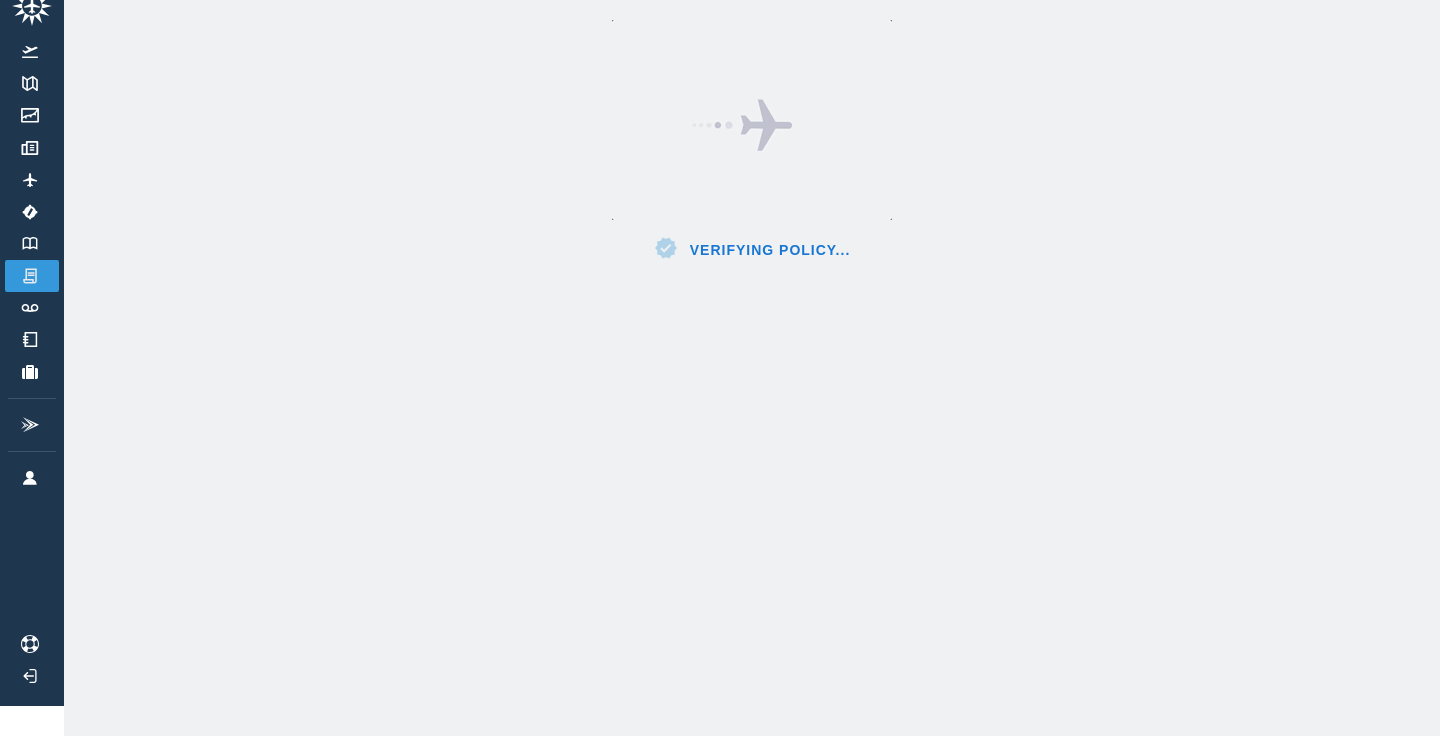scroll, scrollTop: 30, scrollLeft: 0, axis: vertical 